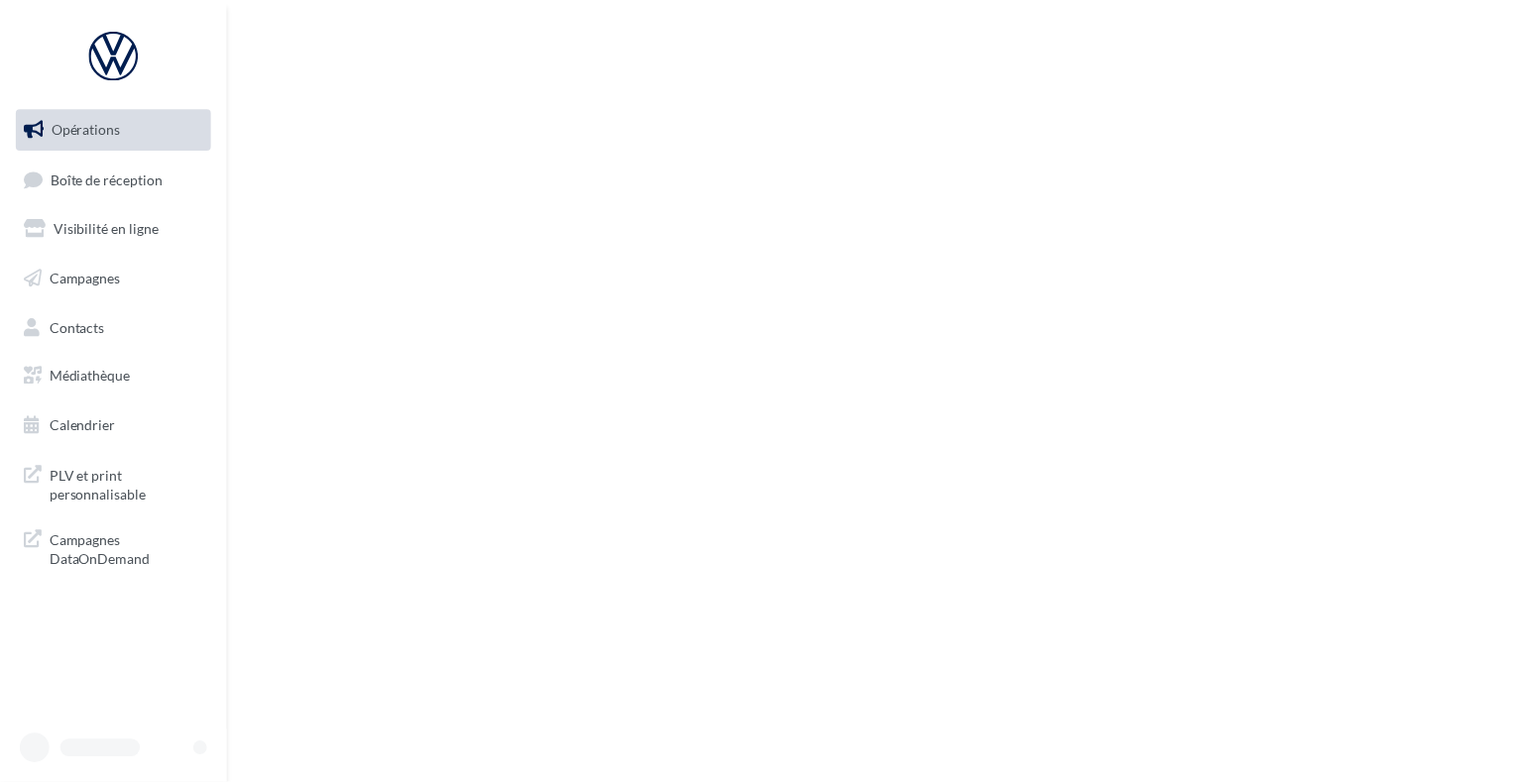 scroll, scrollTop: 0, scrollLeft: 0, axis: both 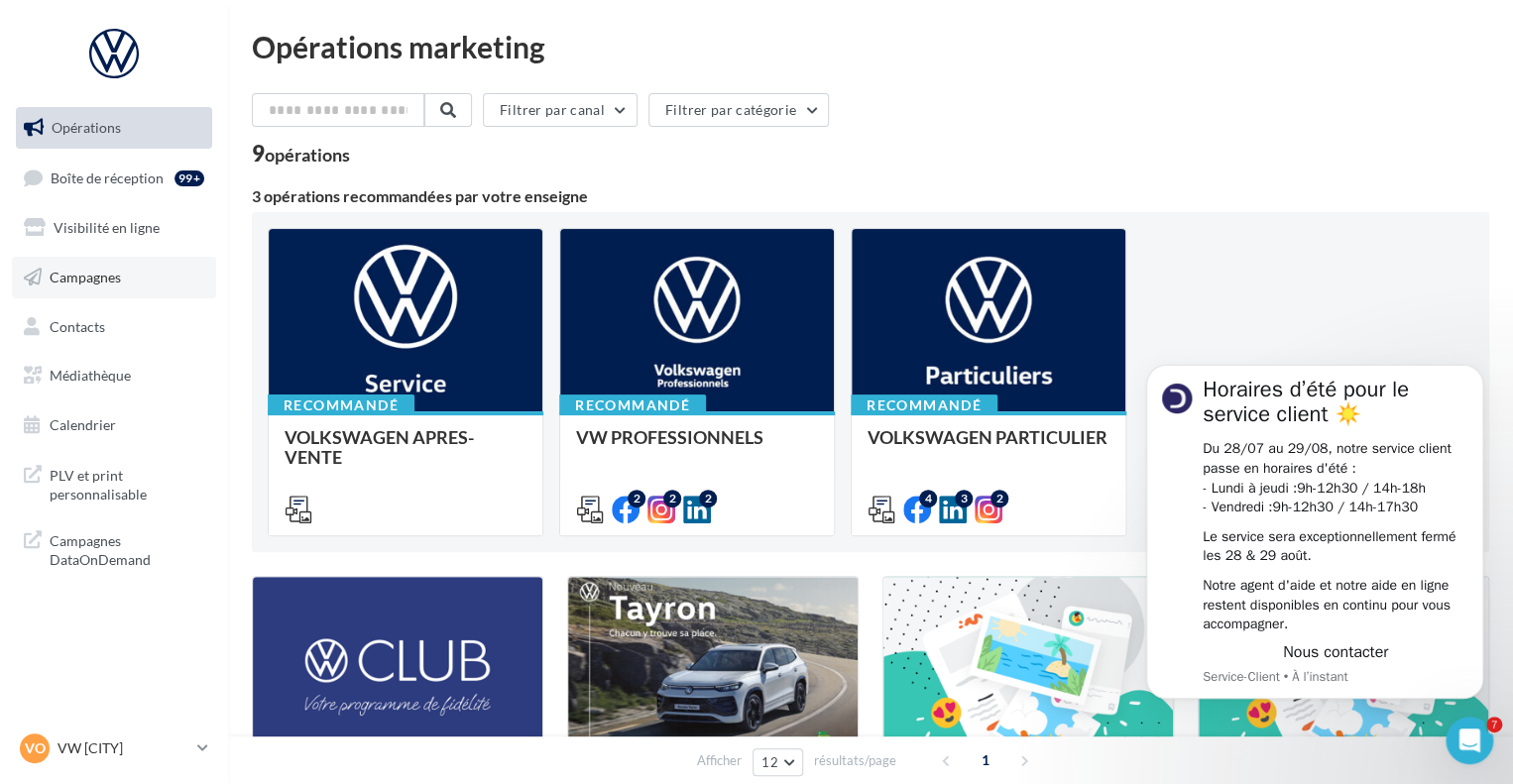 click on "Campagnes" at bounding box center (85, 277) 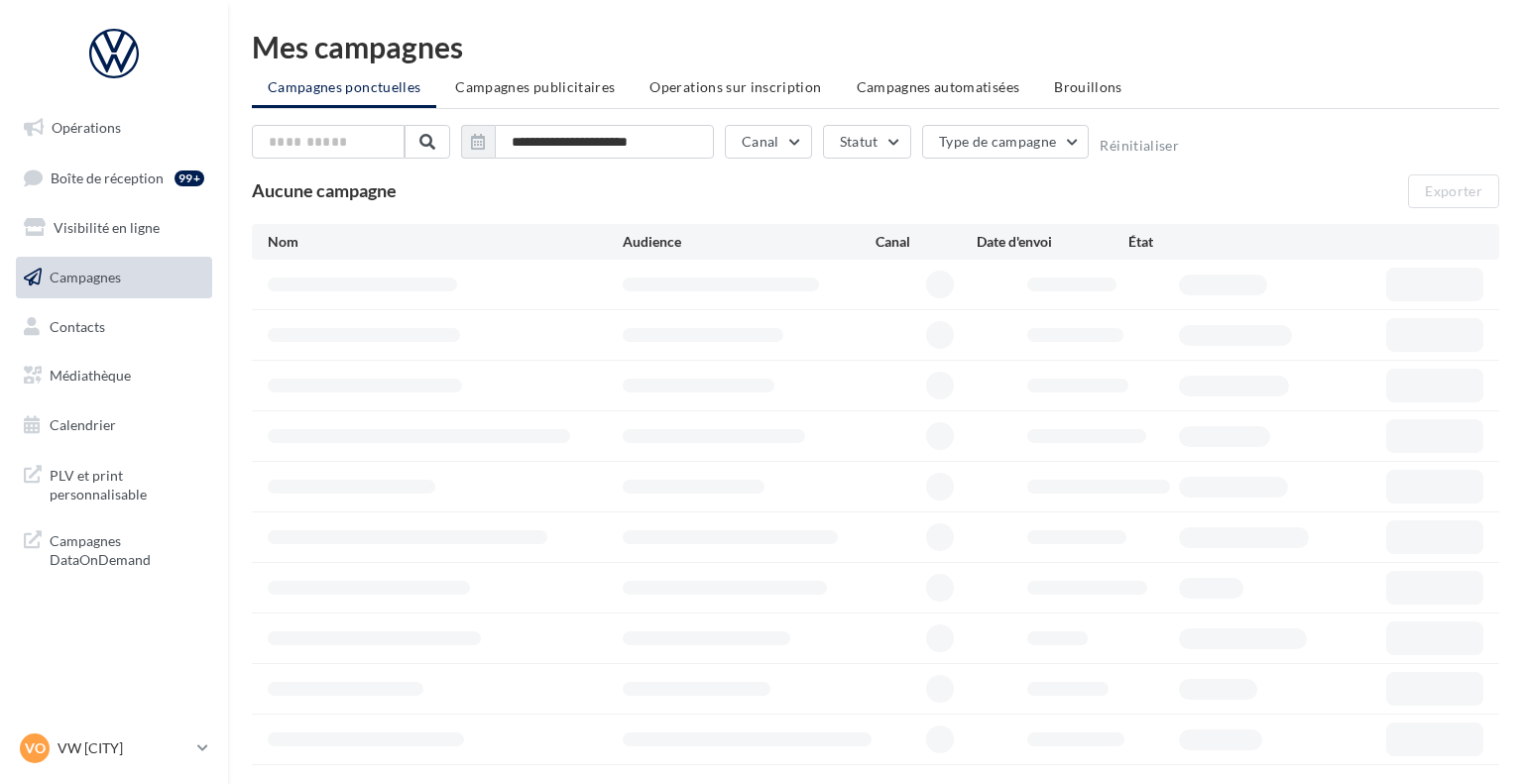 scroll, scrollTop: 0, scrollLeft: 0, axis: both 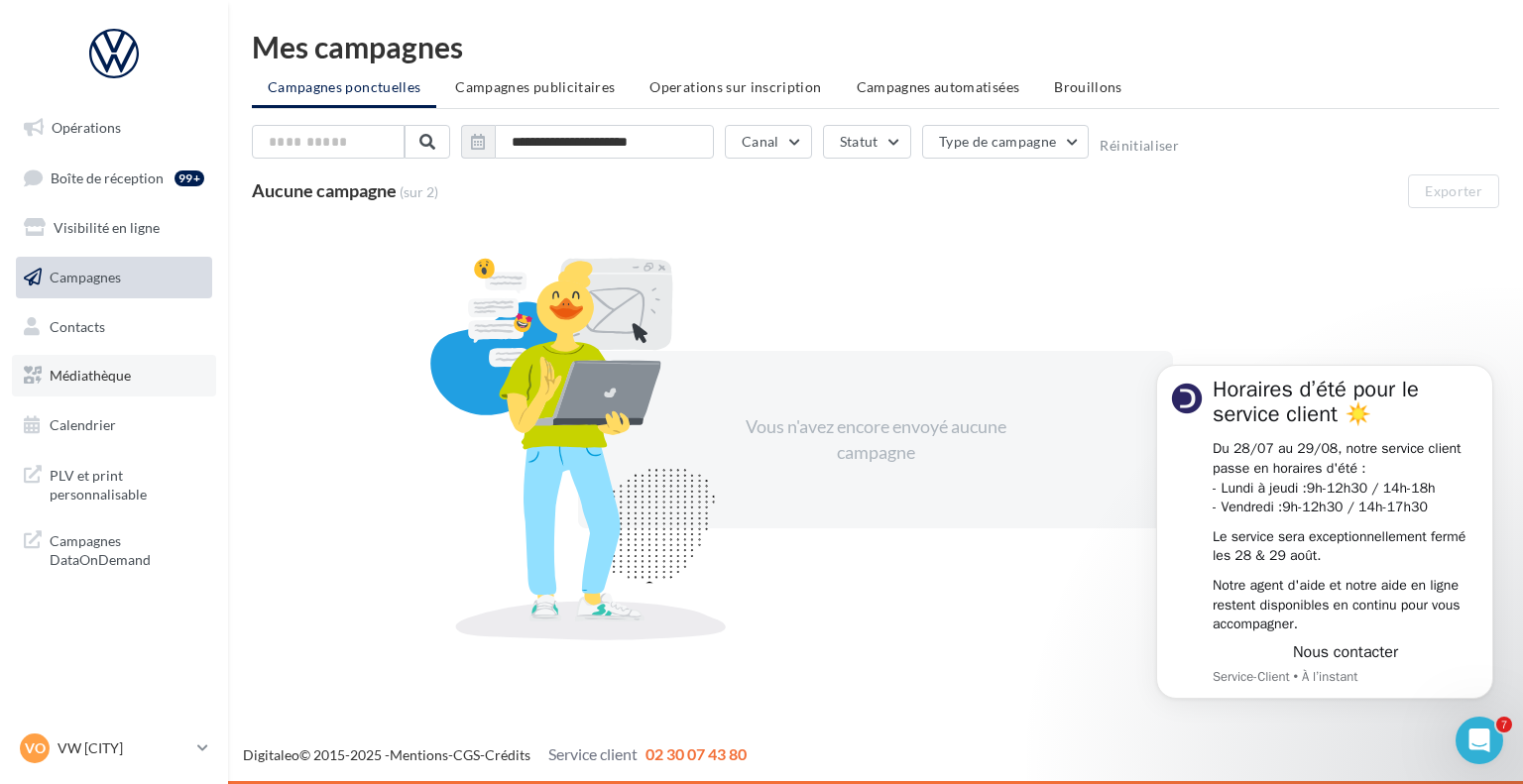 click on "Médiathèque" at bounding box center [90, 375] 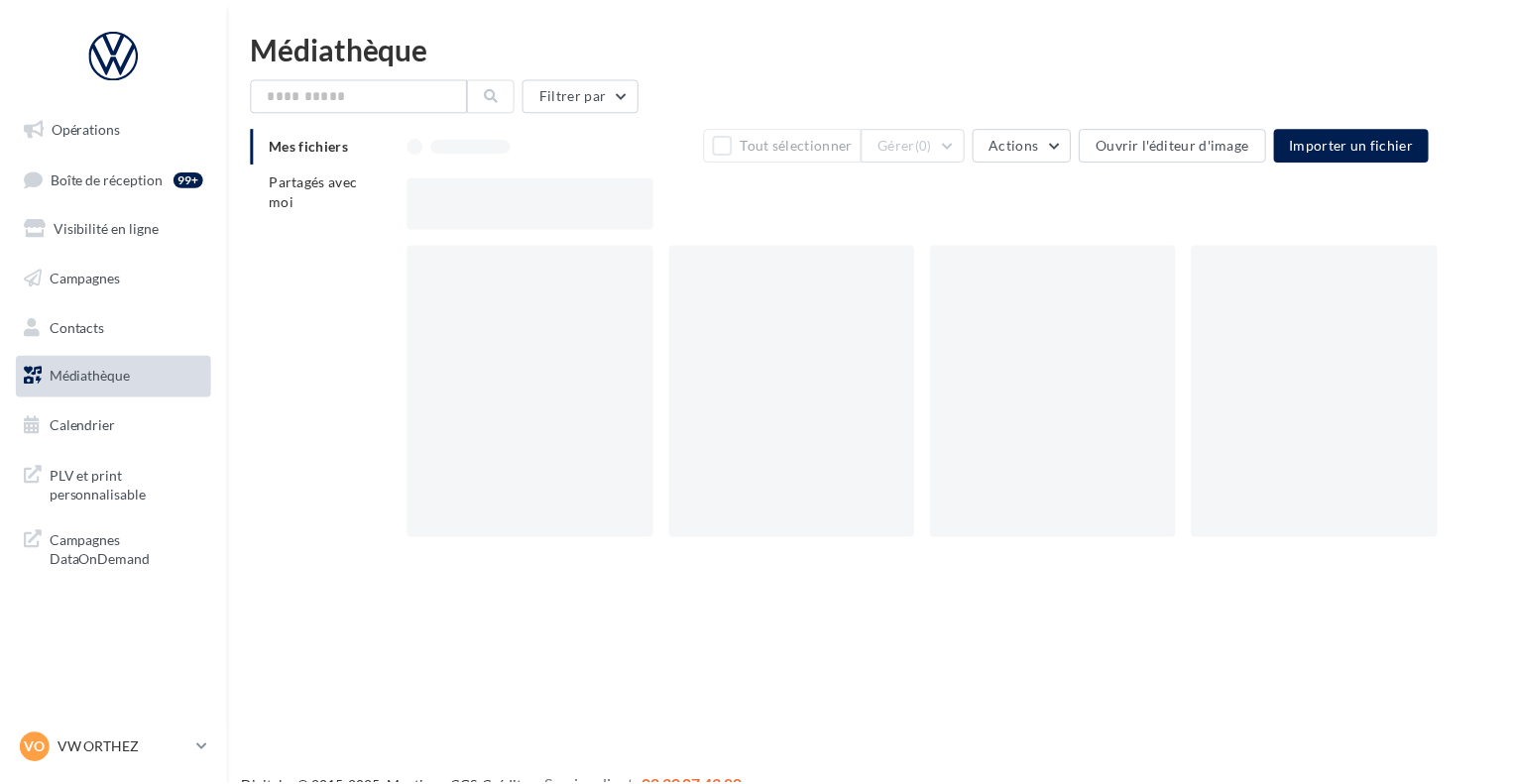 scroll, scrollTop: 0, scrollLeft: 0, axis: both 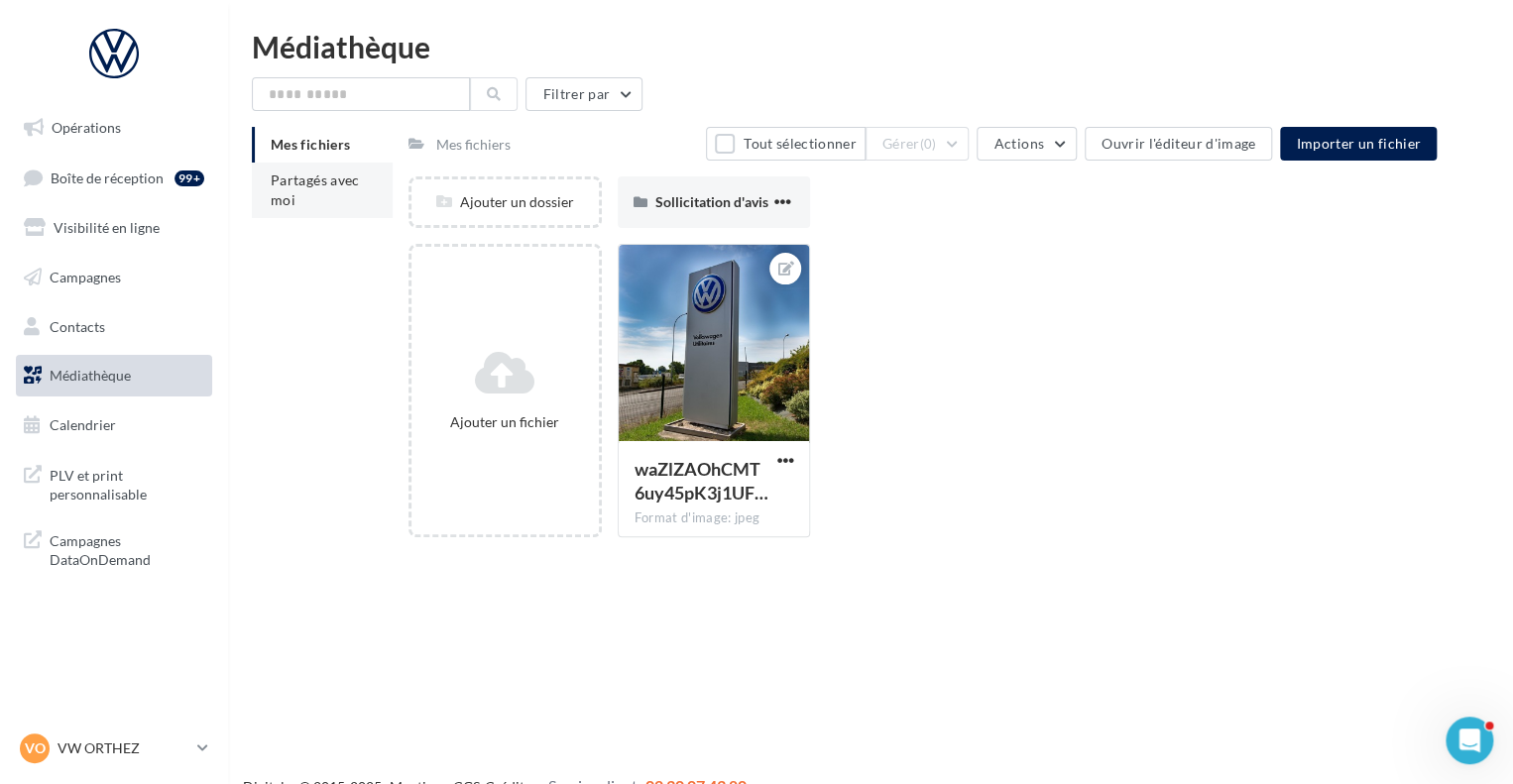 click on "Partagés avec moi" at bounding box center (322, 190) 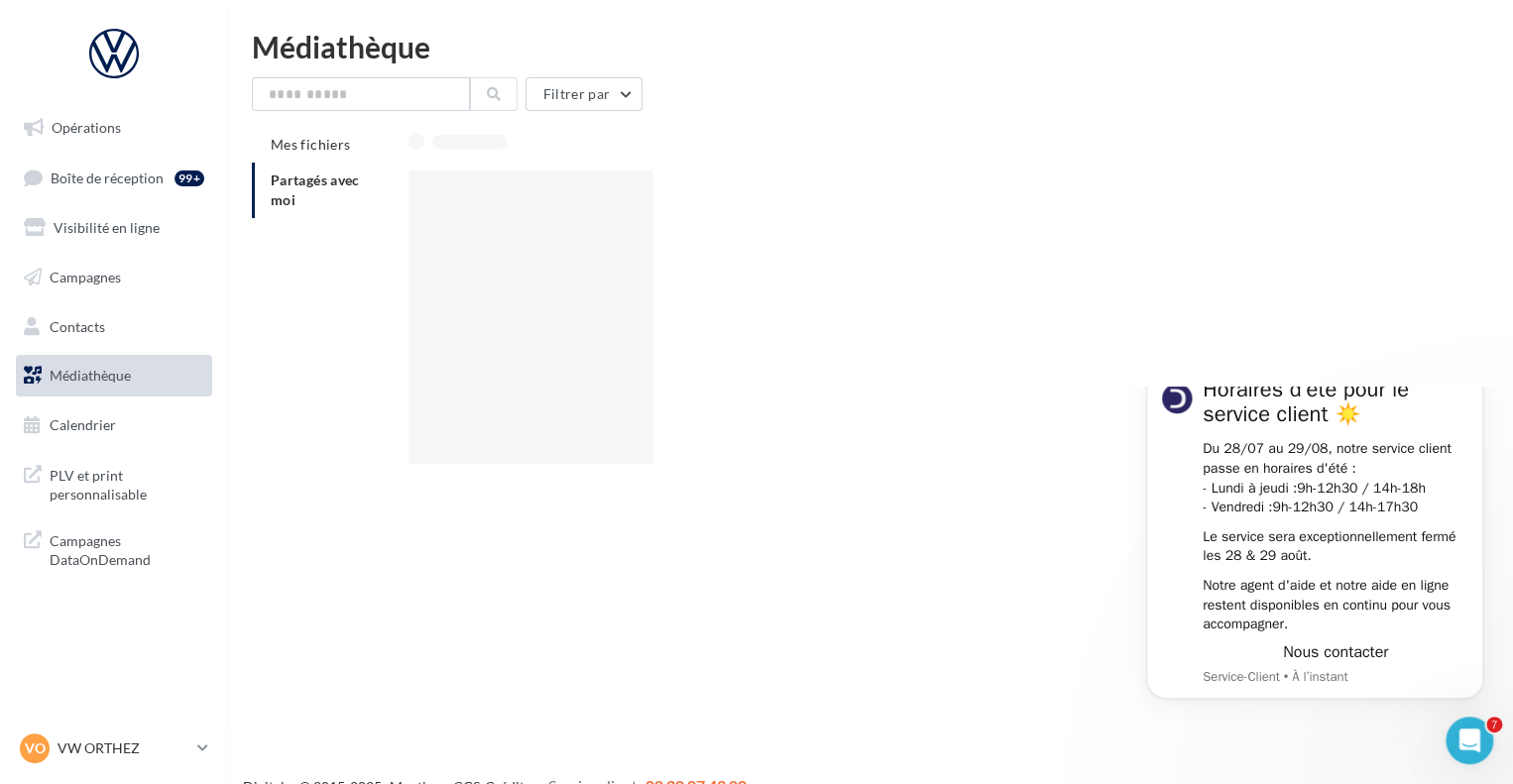 scroll, scrollTop: 0, scrollLeft: 0, axis: both 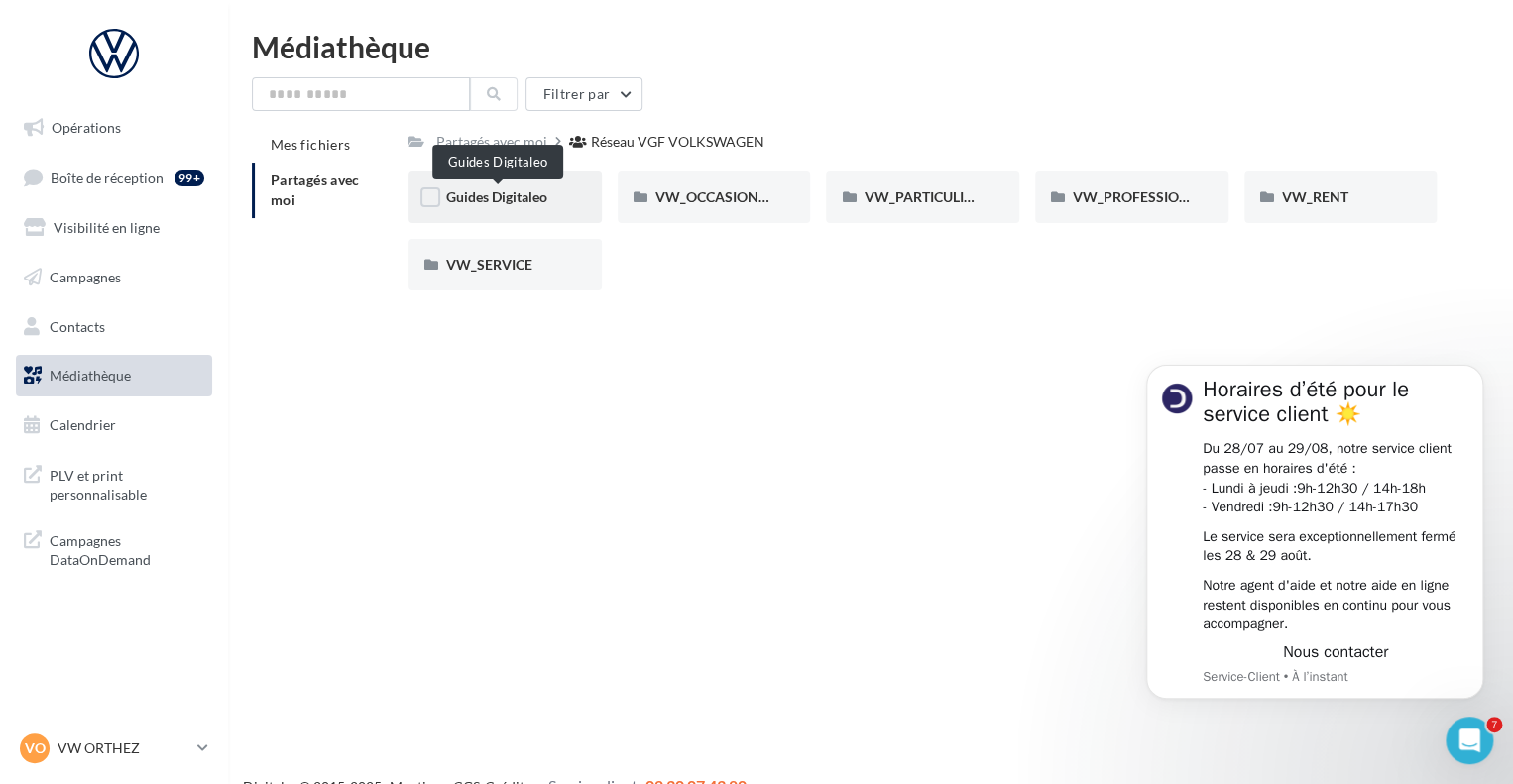 click on "Guides Digitaleo" at bounding box center [497, 196] 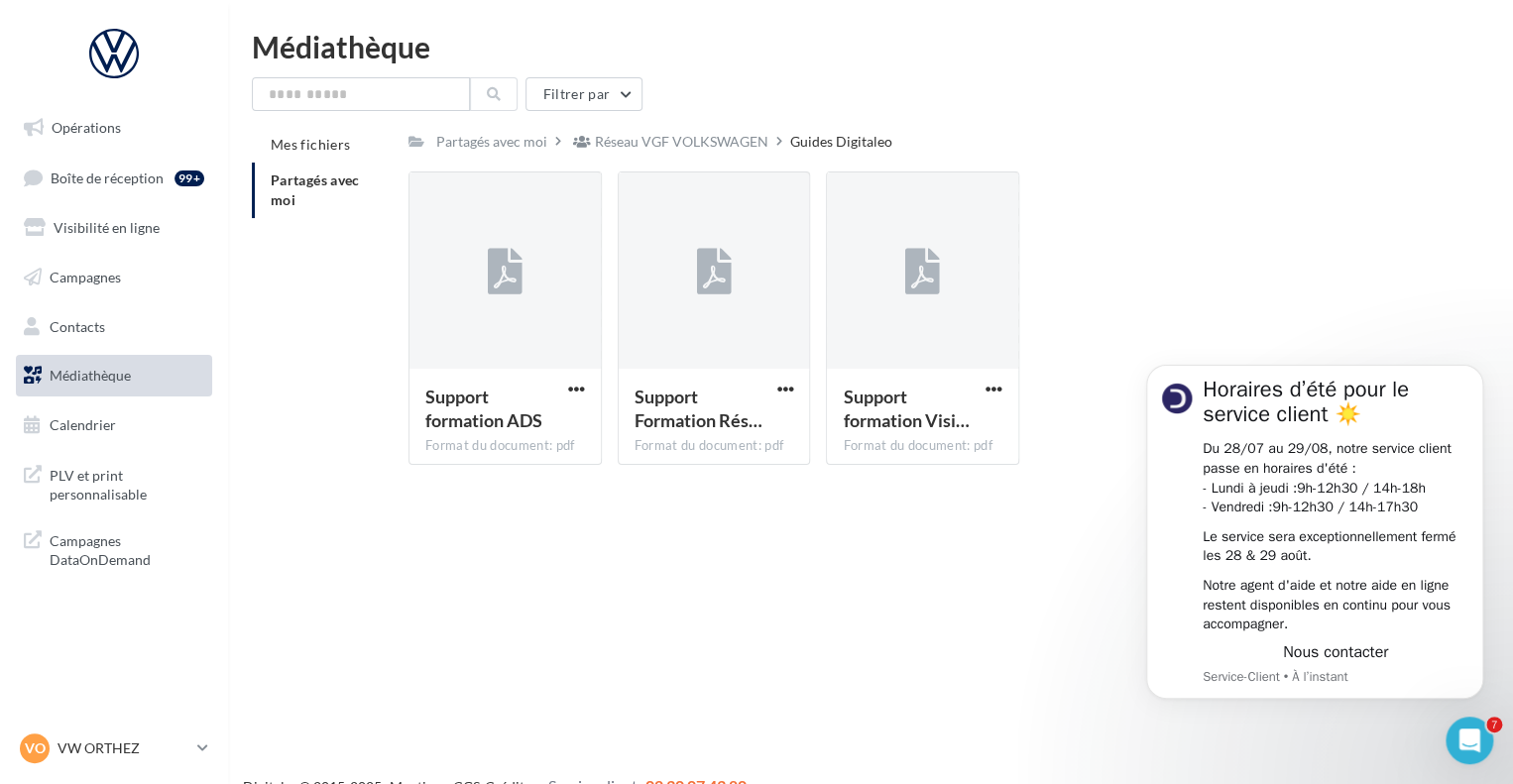 click on "Partagés avec moi" at bounding box center [322, 190] 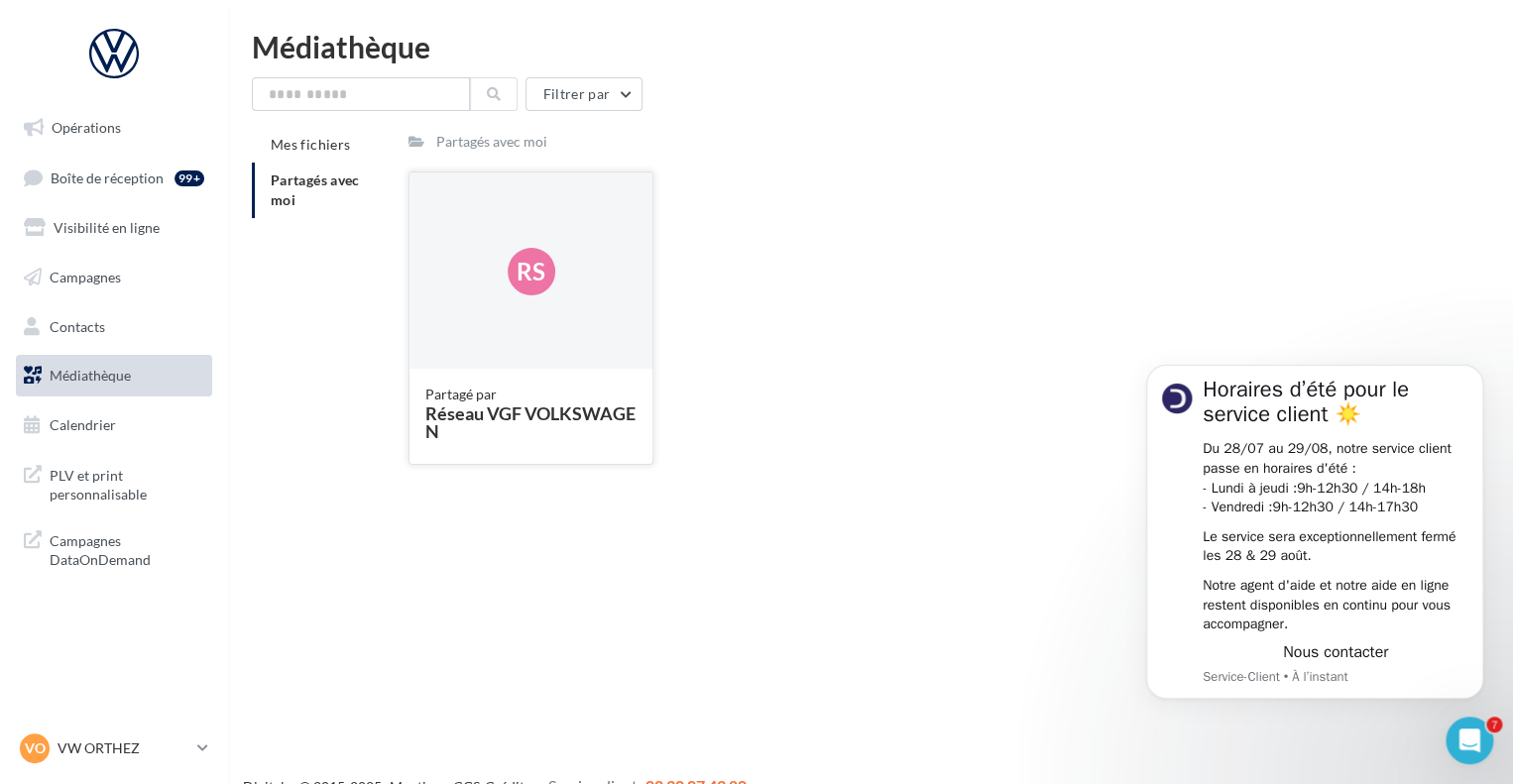 click on "Rs" at bounding box center (530, 272) 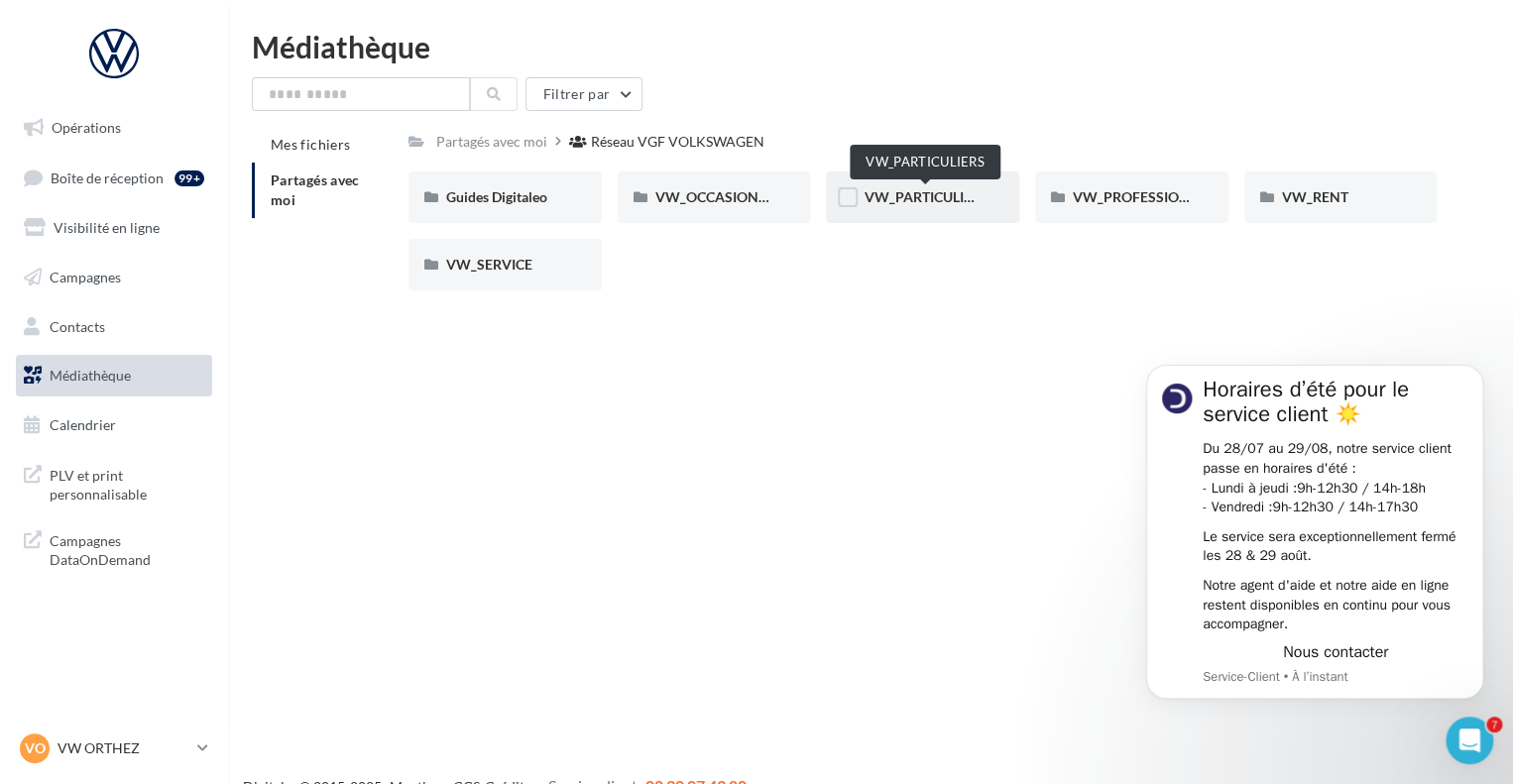 click on "VW_PARTICULIERS" at bounding box center (925, 196) 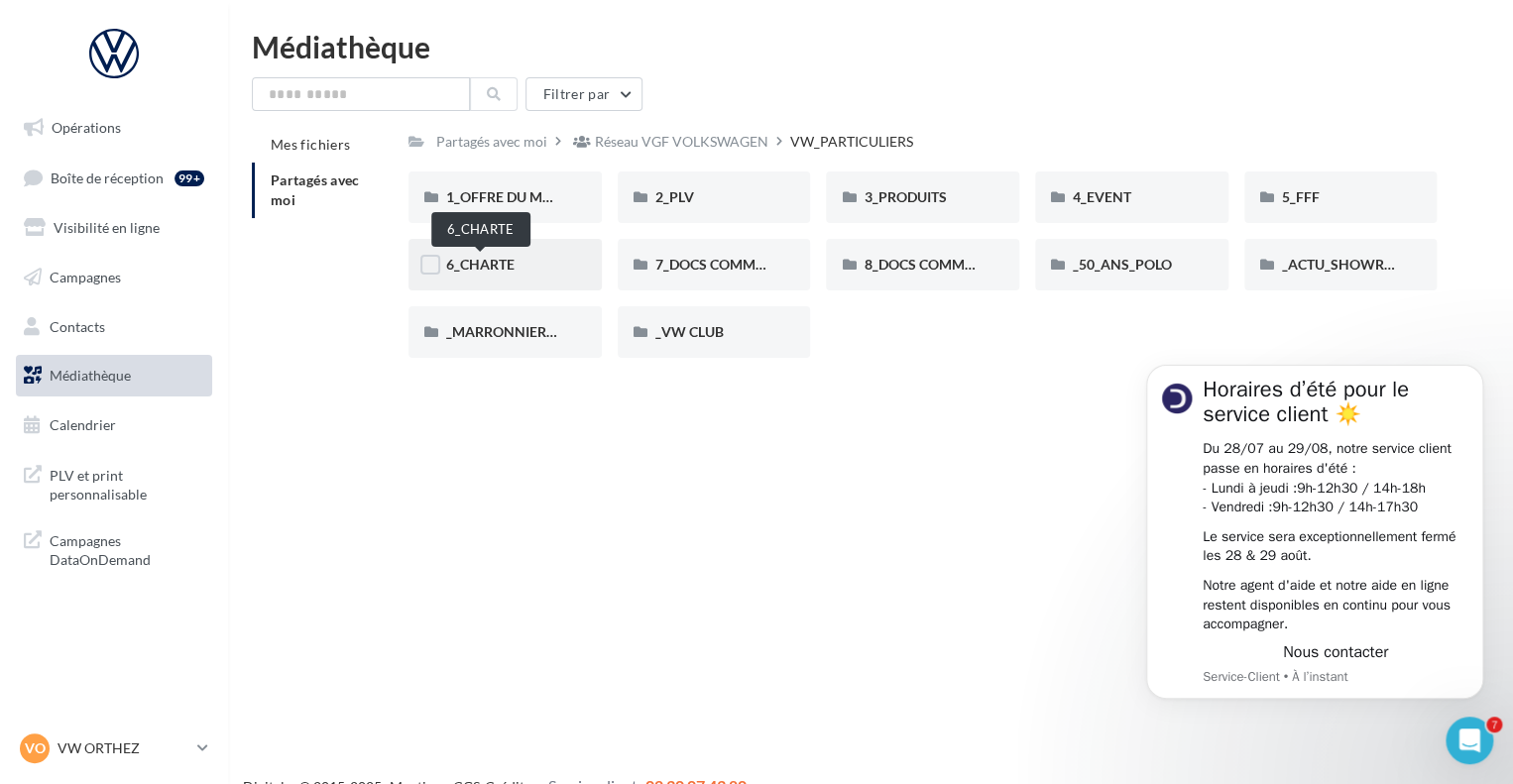 click on "6_CHARTE" at bounding box center (480, 264) 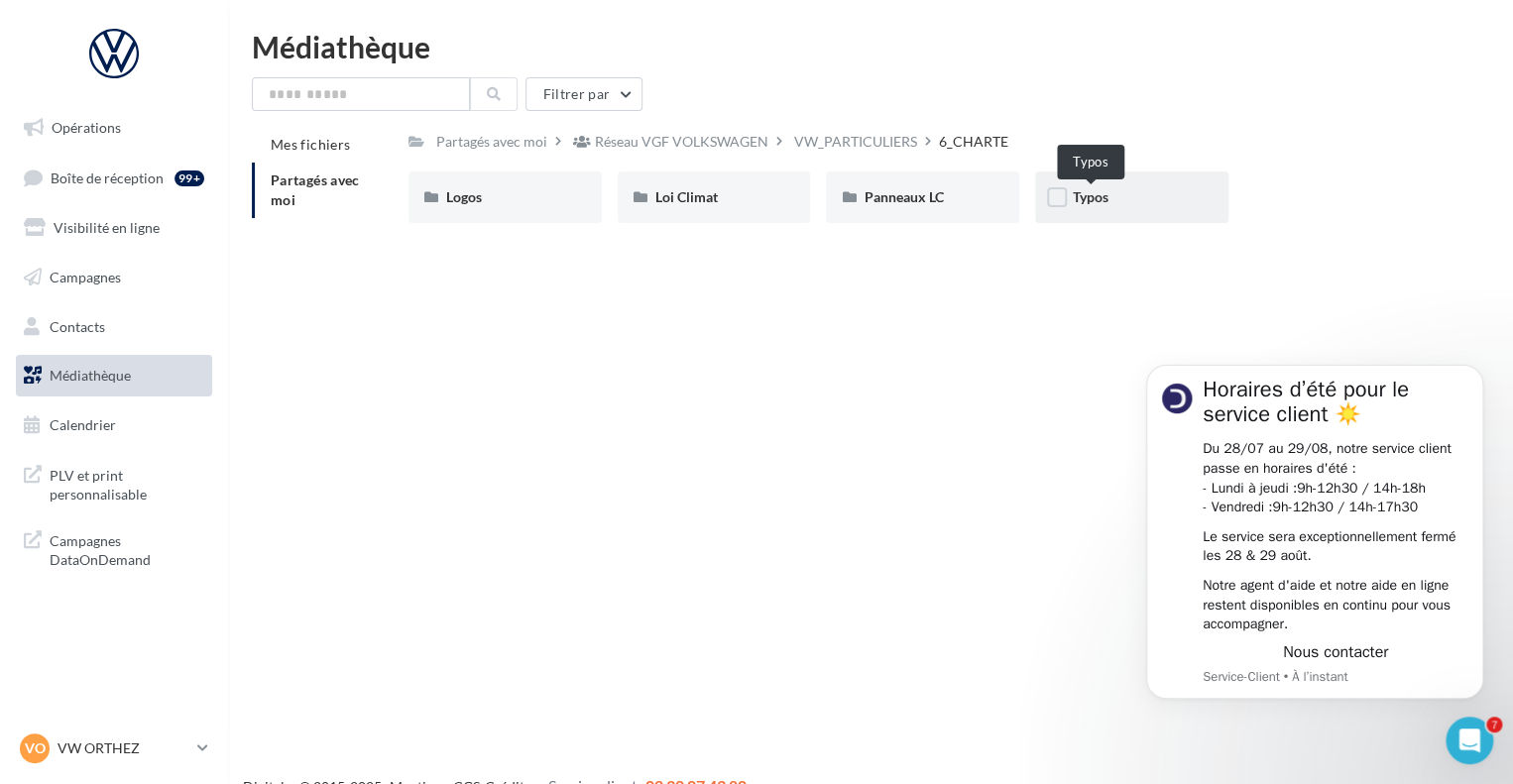 click on "Typos" at bounding box center [1091, 196] 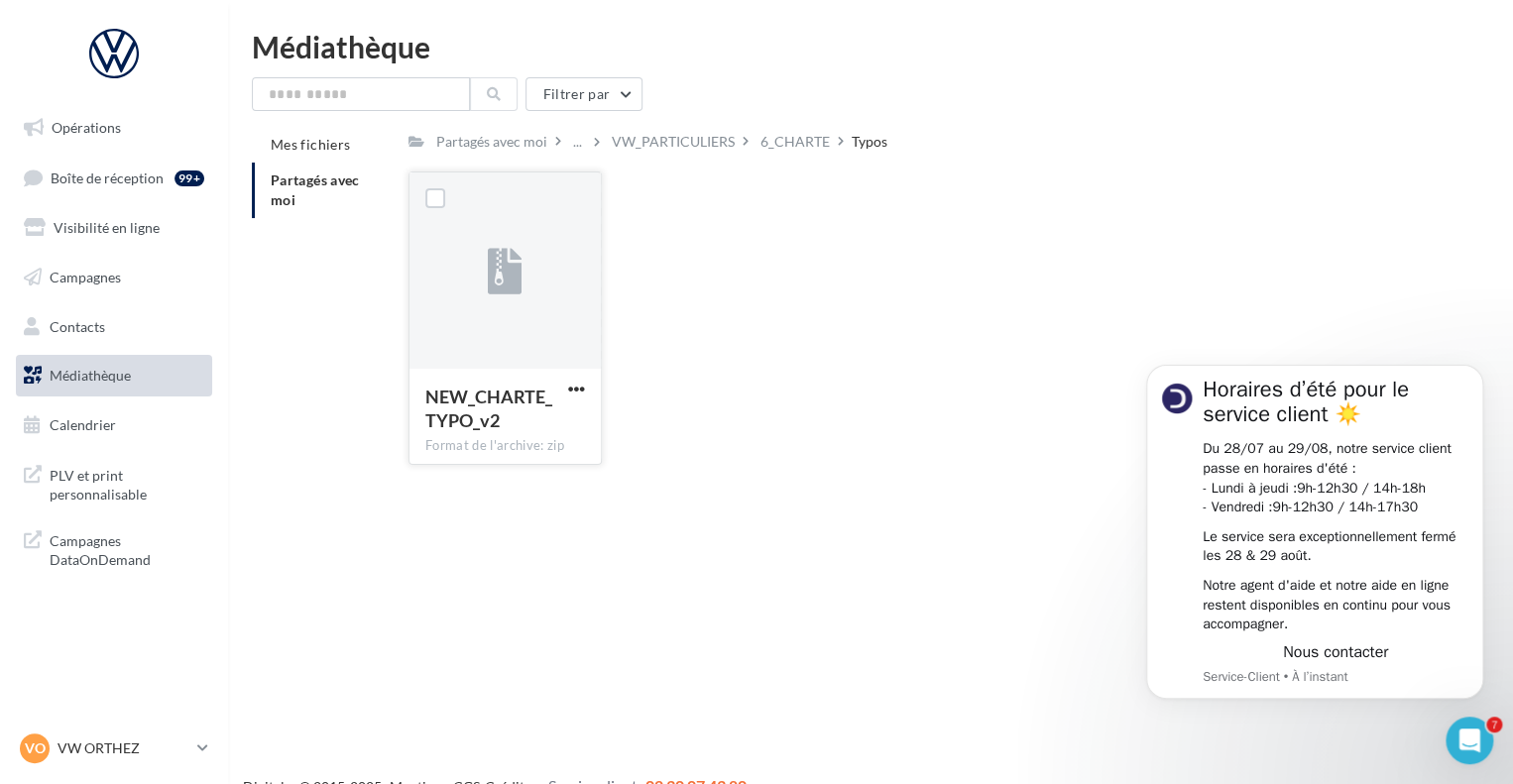 click at bounding box center [505, 273] 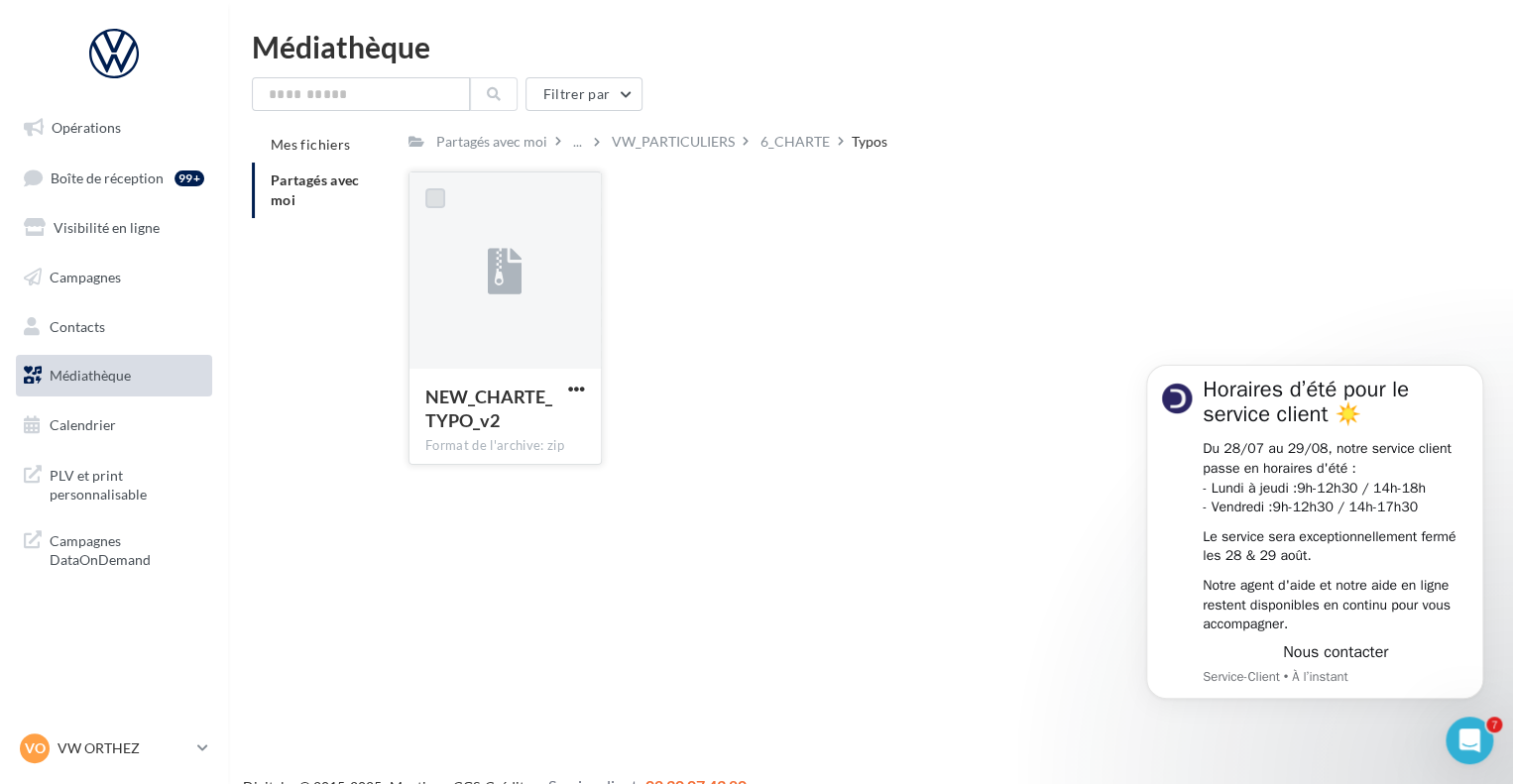 click at bounding box center (435, 198) 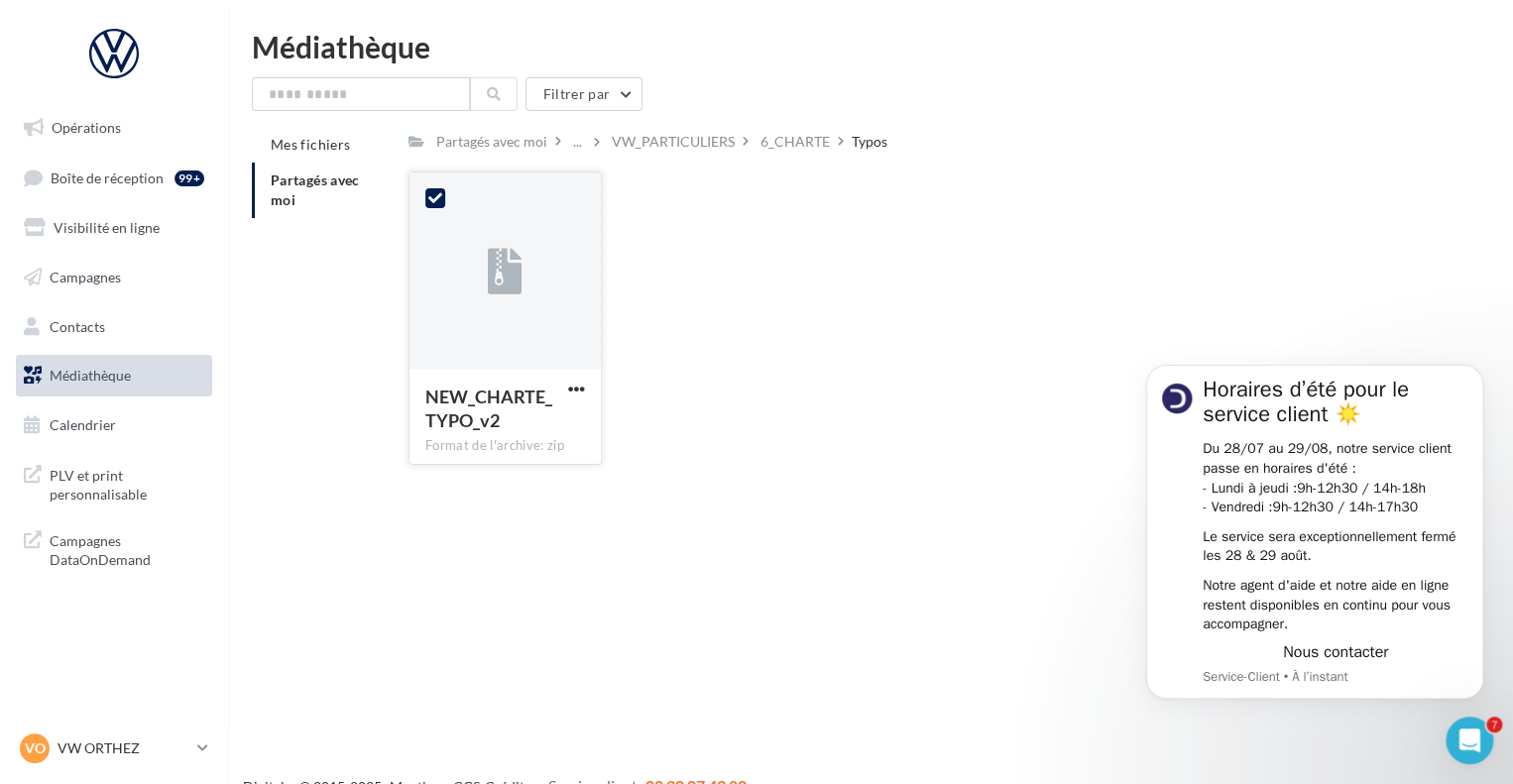 click on "NEW_CHARTE_TYPO_v2" at bounding box center [489, 408] 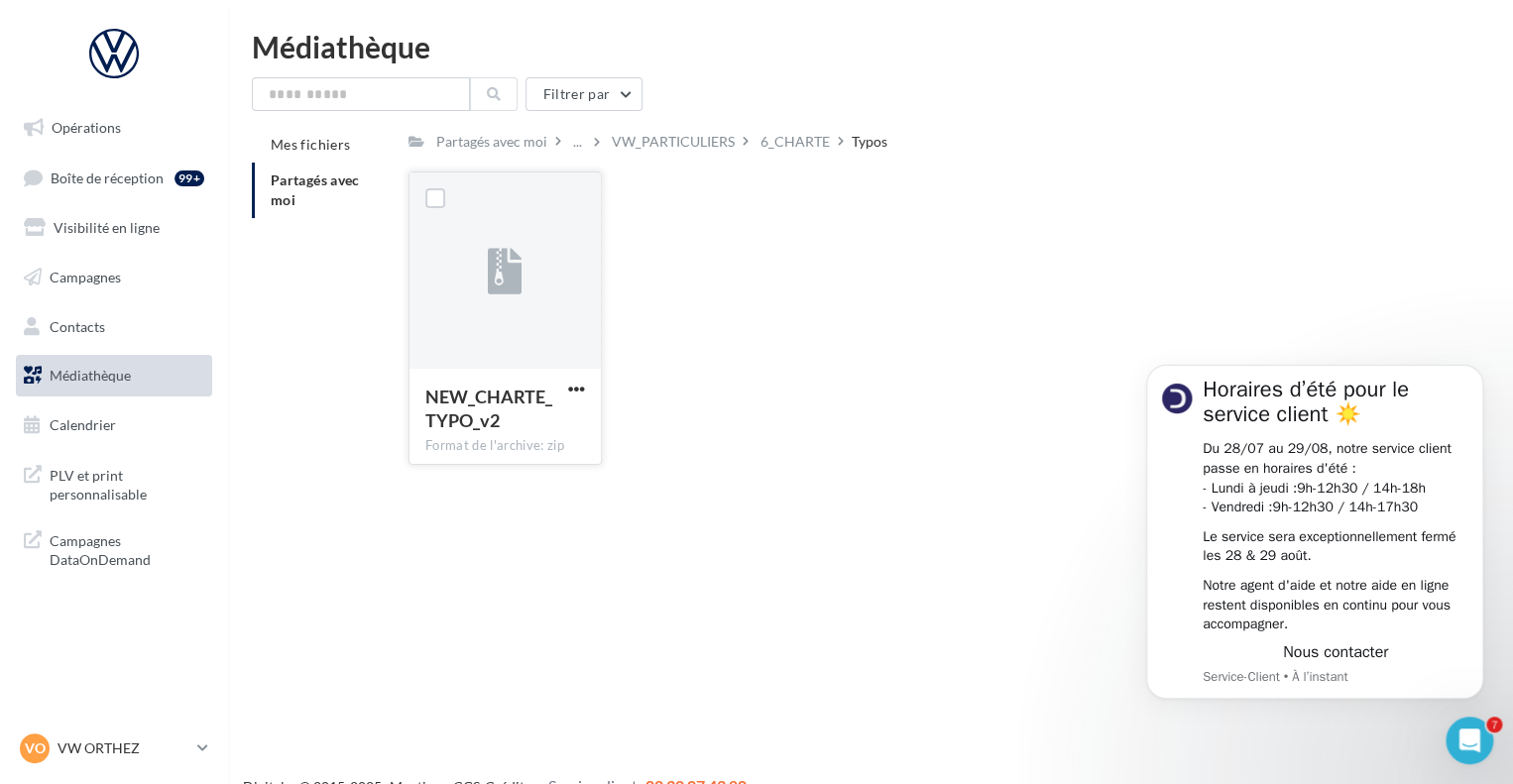 click at bounding box center [435, 198] 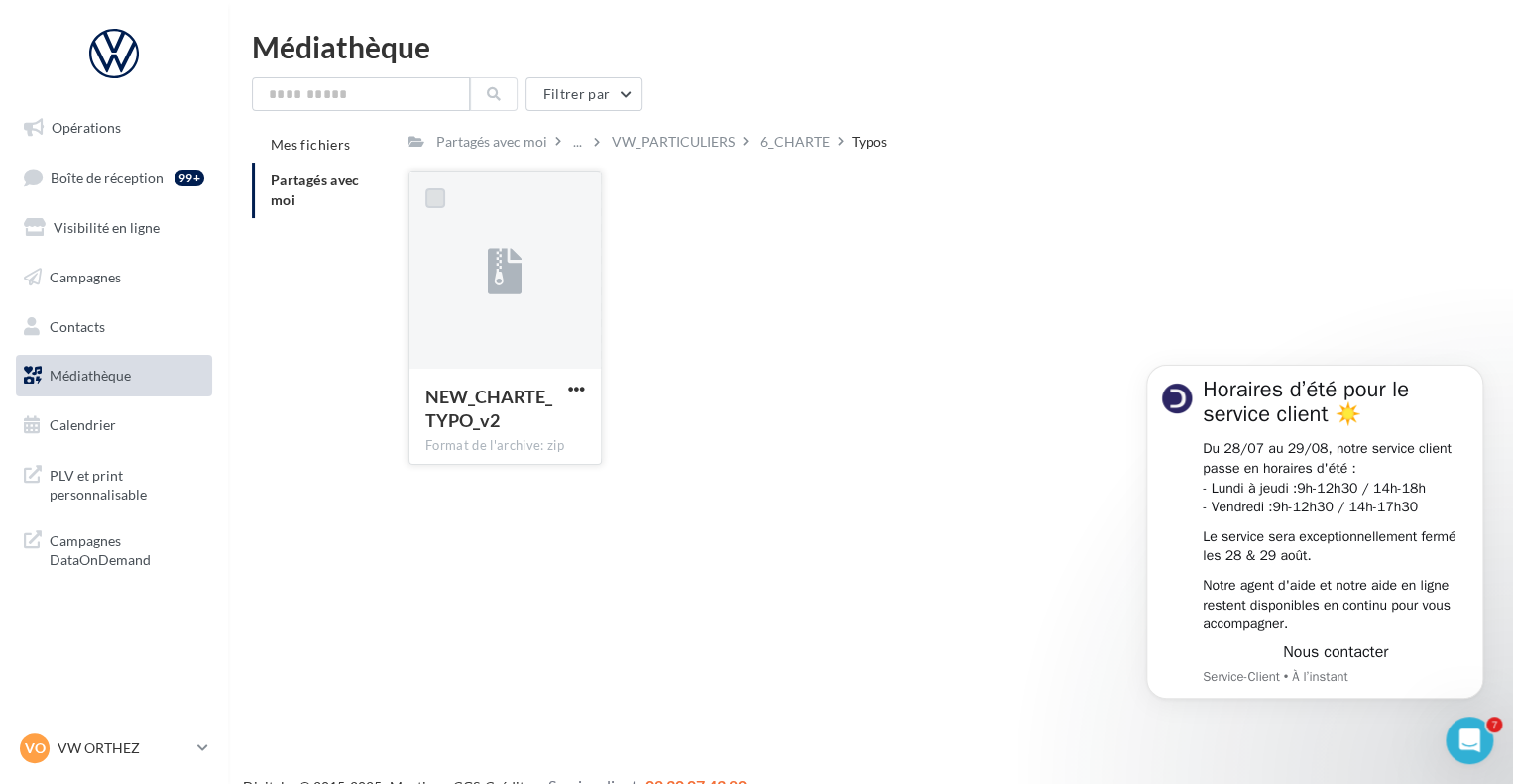 click at bounding box center [435, 198] 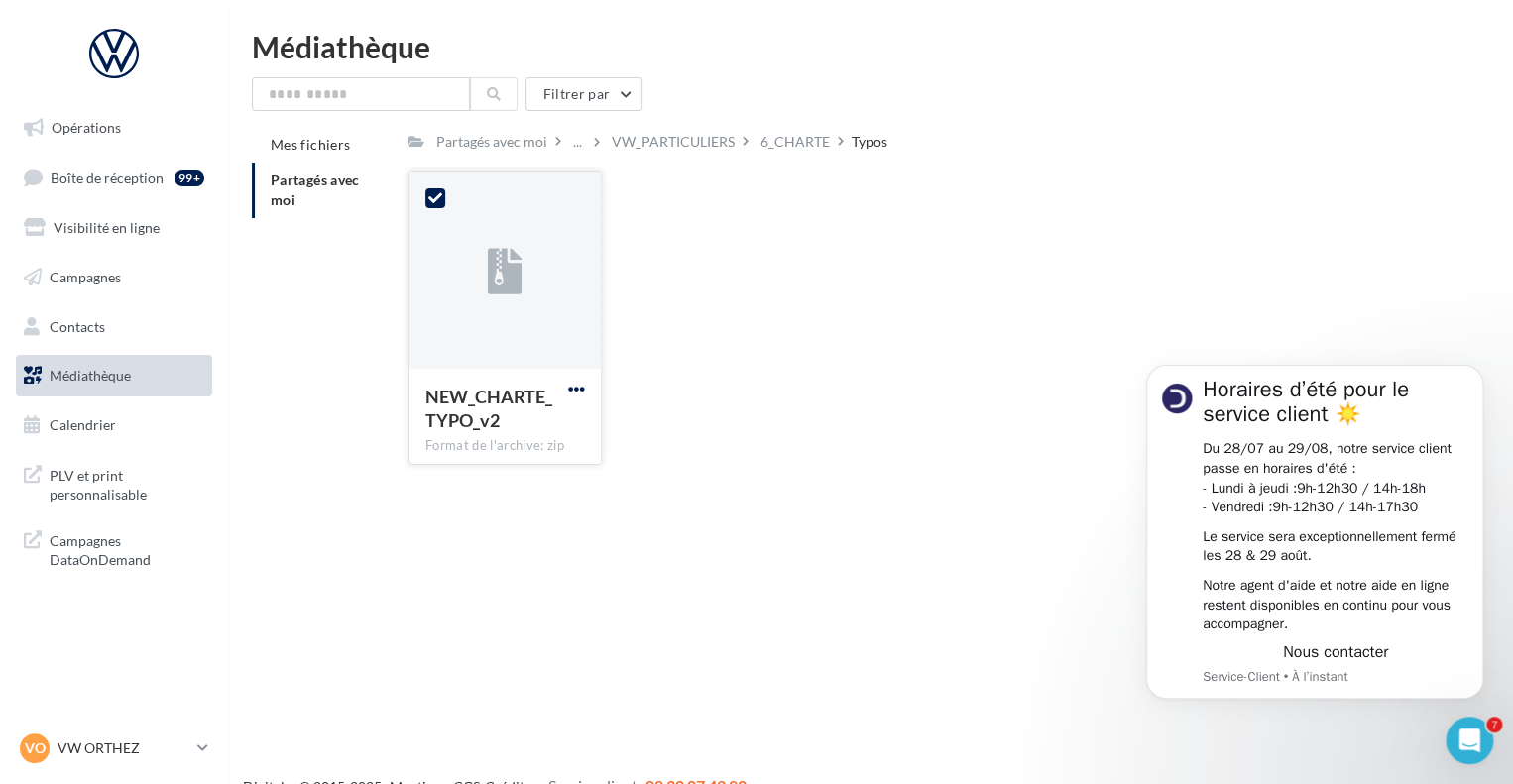 click at bounding box center [576, 389] 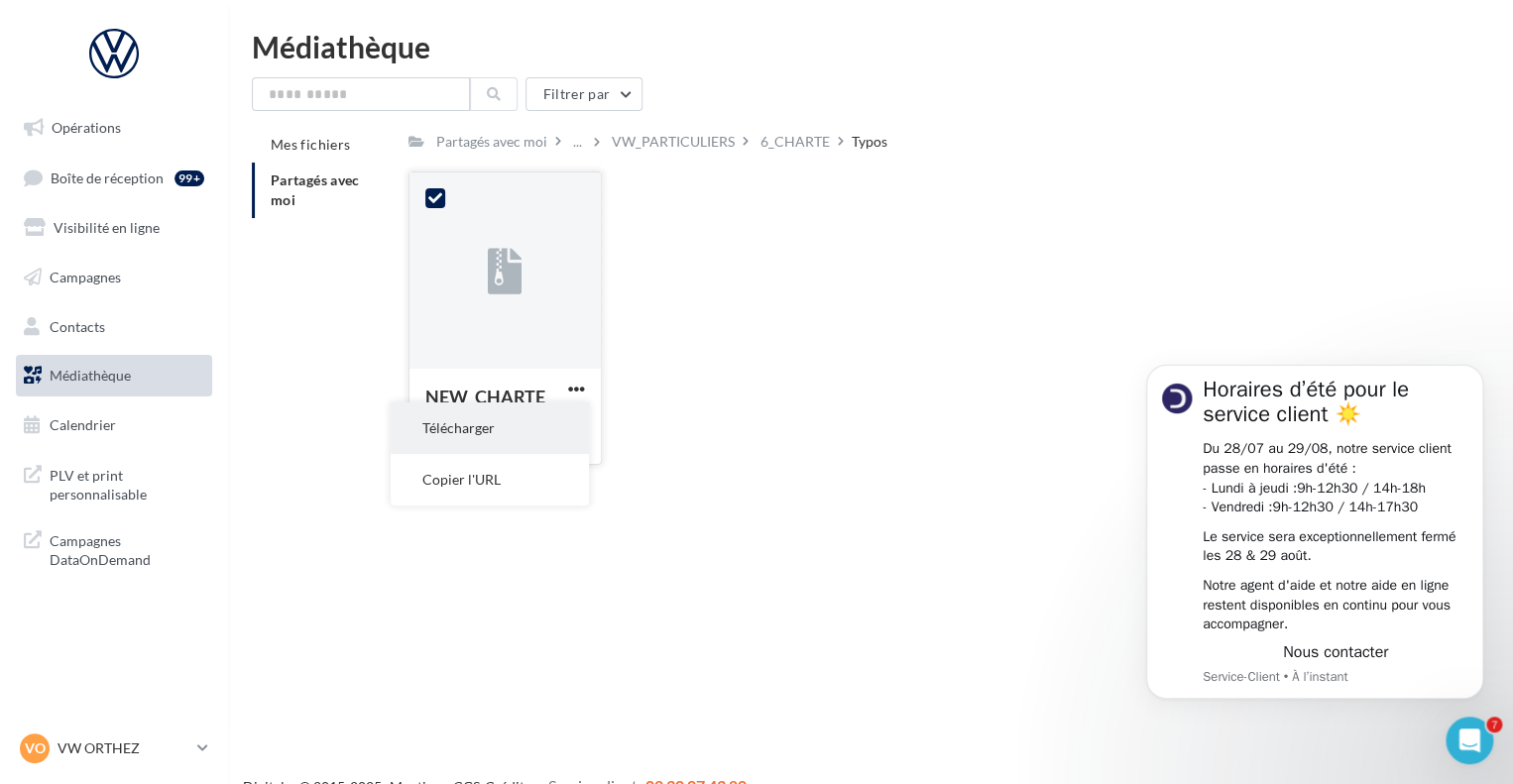 click on "Télécharger" at bounding box center (490, 428) 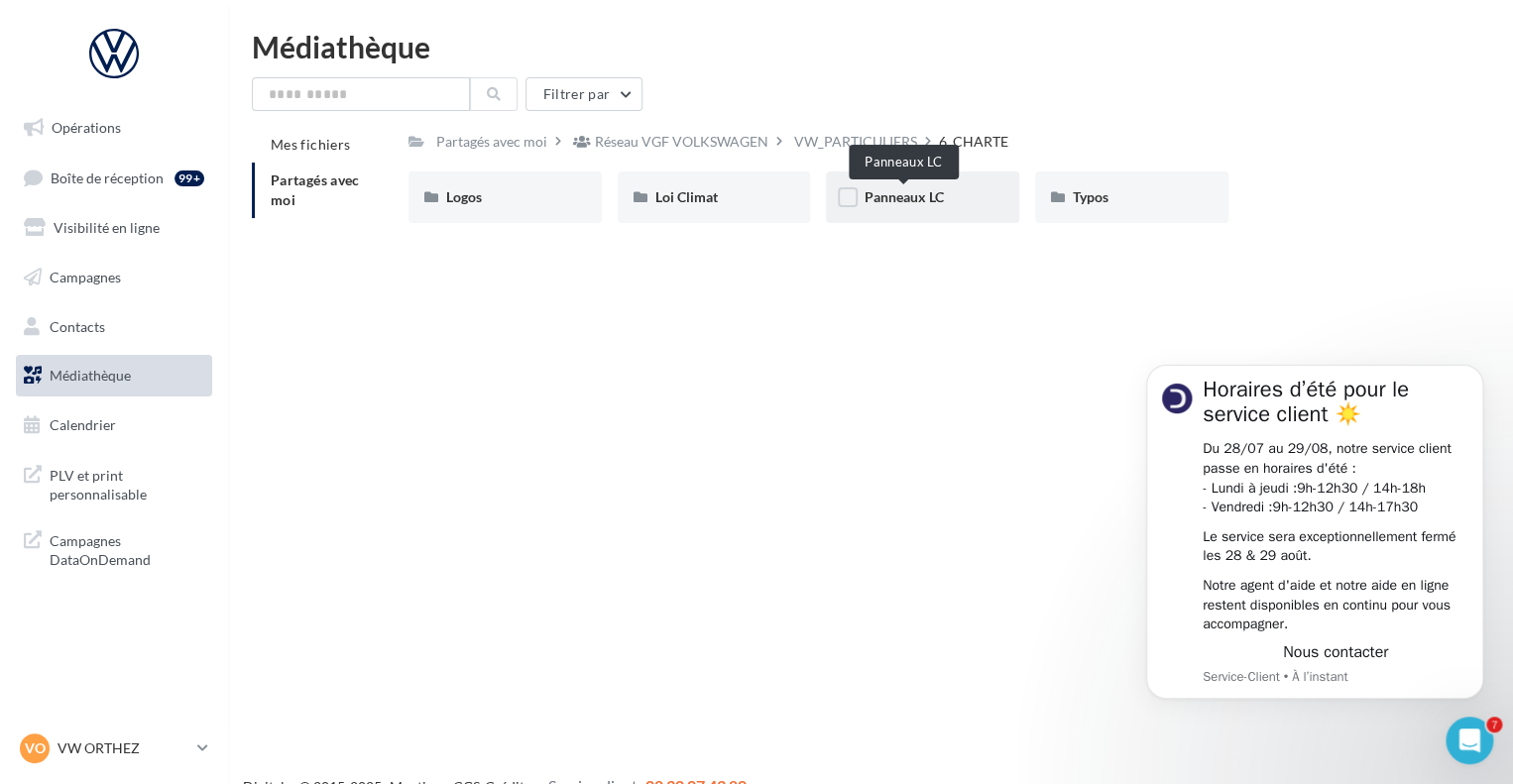 click on "Panneaux LC" at bounding box center [903, 196] 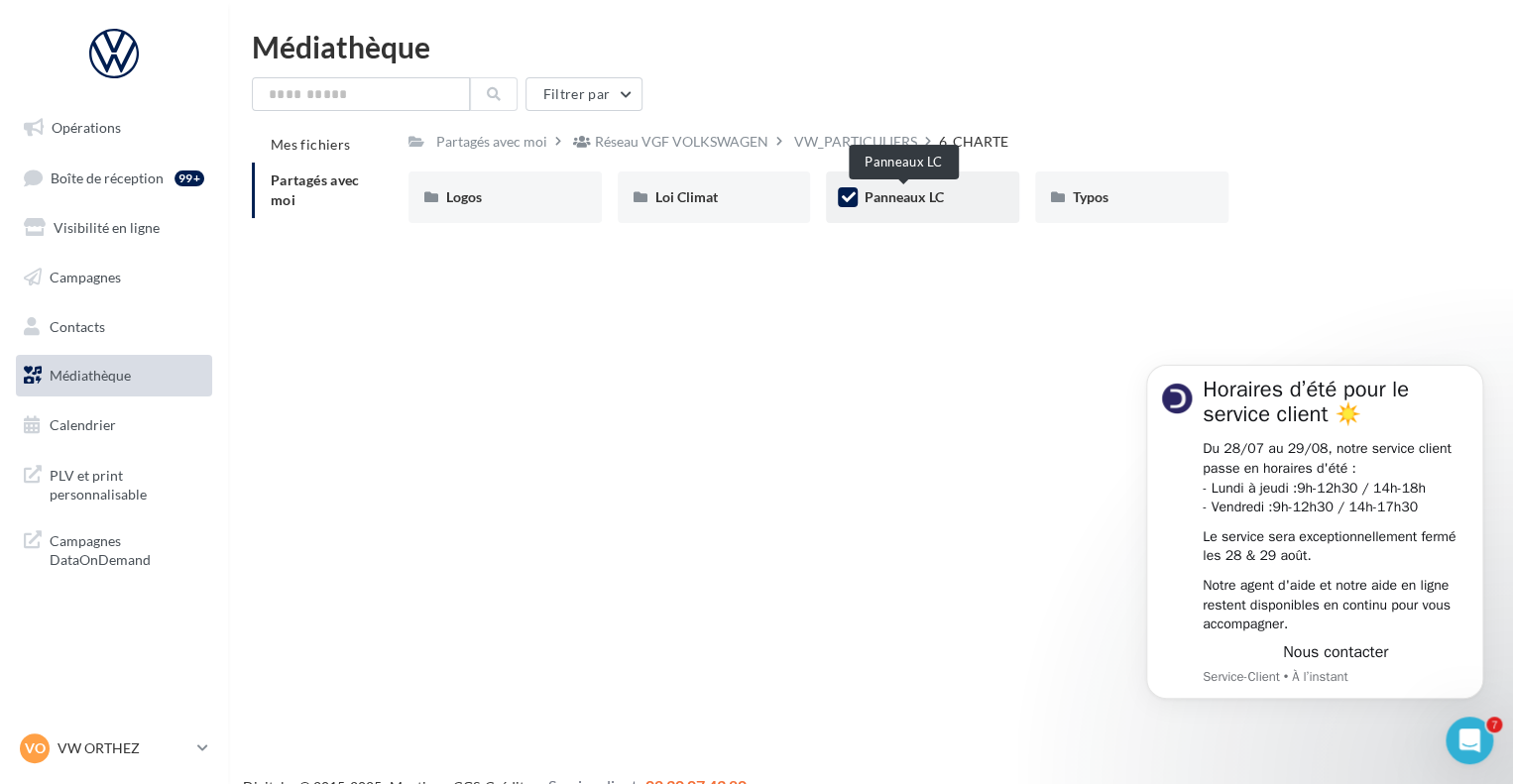 click on "Panneaux LC" at bounding box center (903, 196) 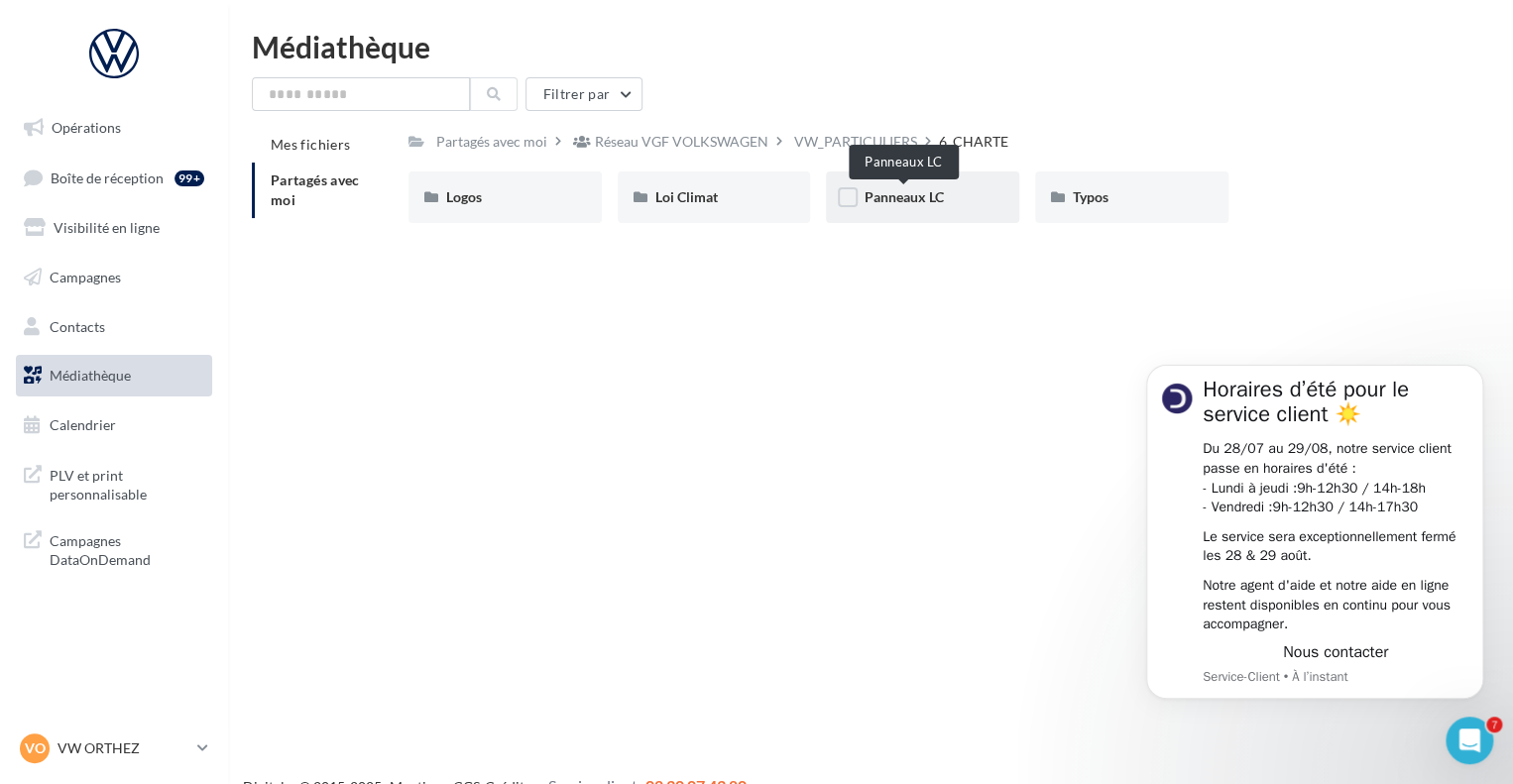 click on "Panneaux LC" at bounding box center (903, 196) 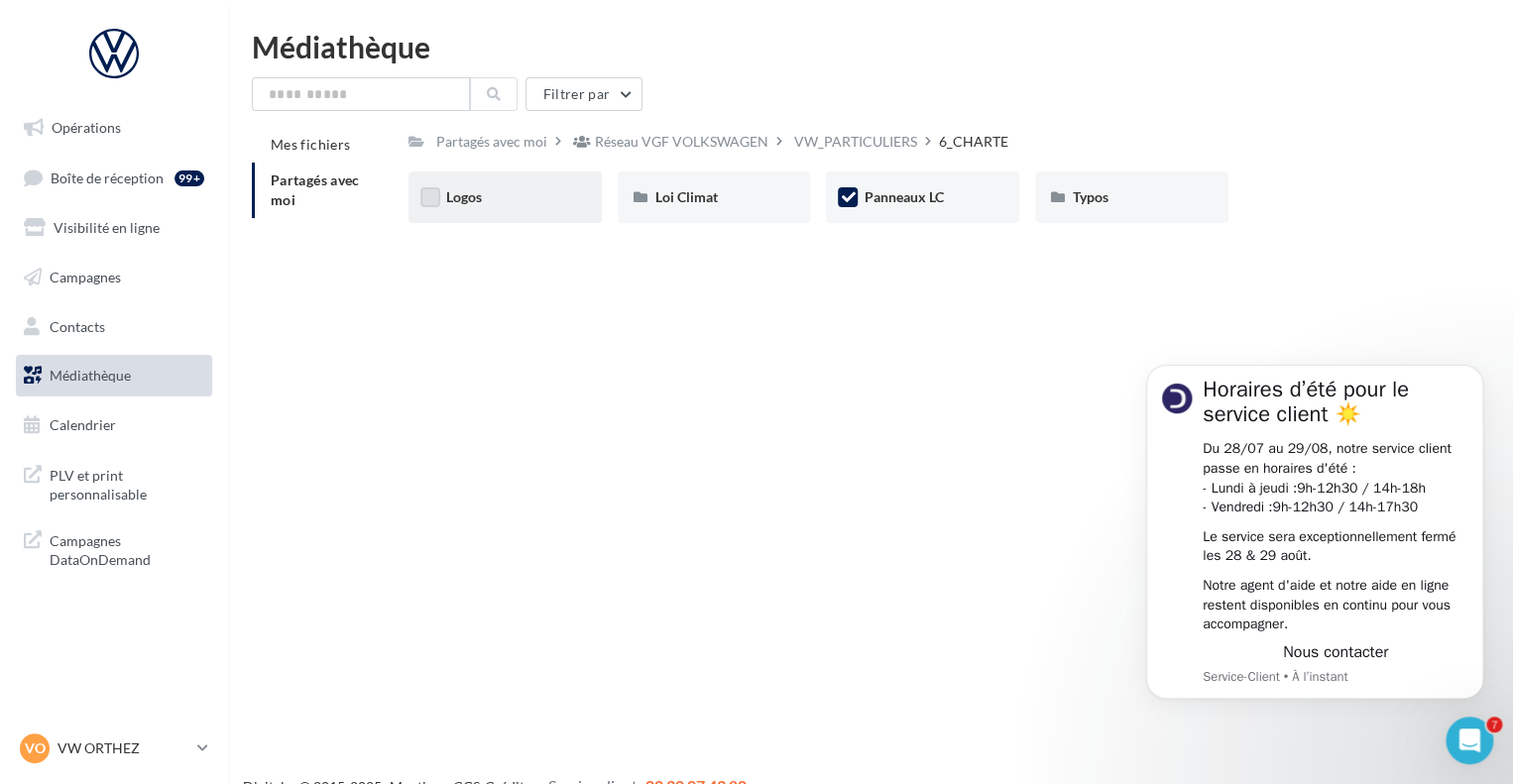 click at bounding box center (430, 197) 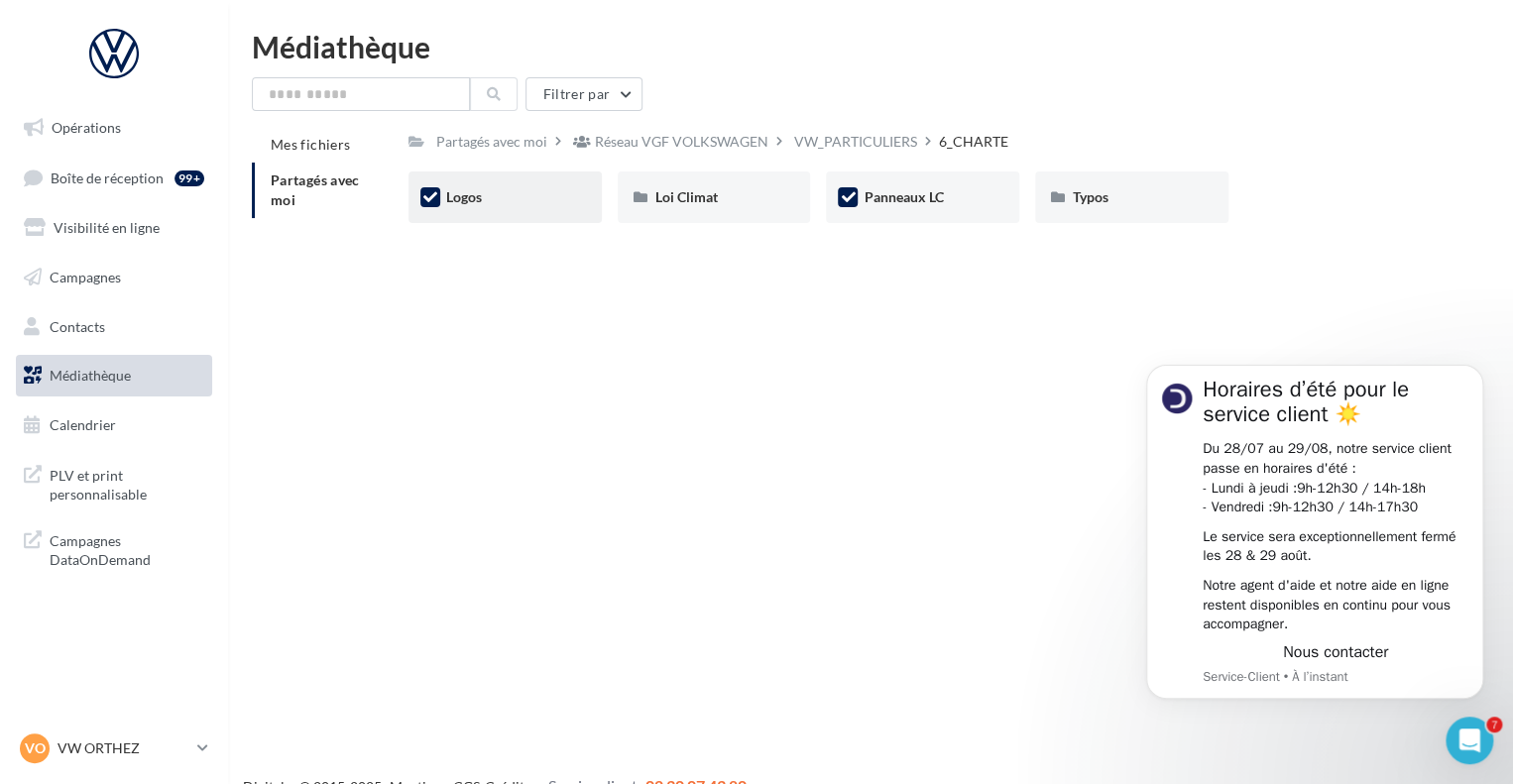 click on "Logos" at bounding box center (505, 197) 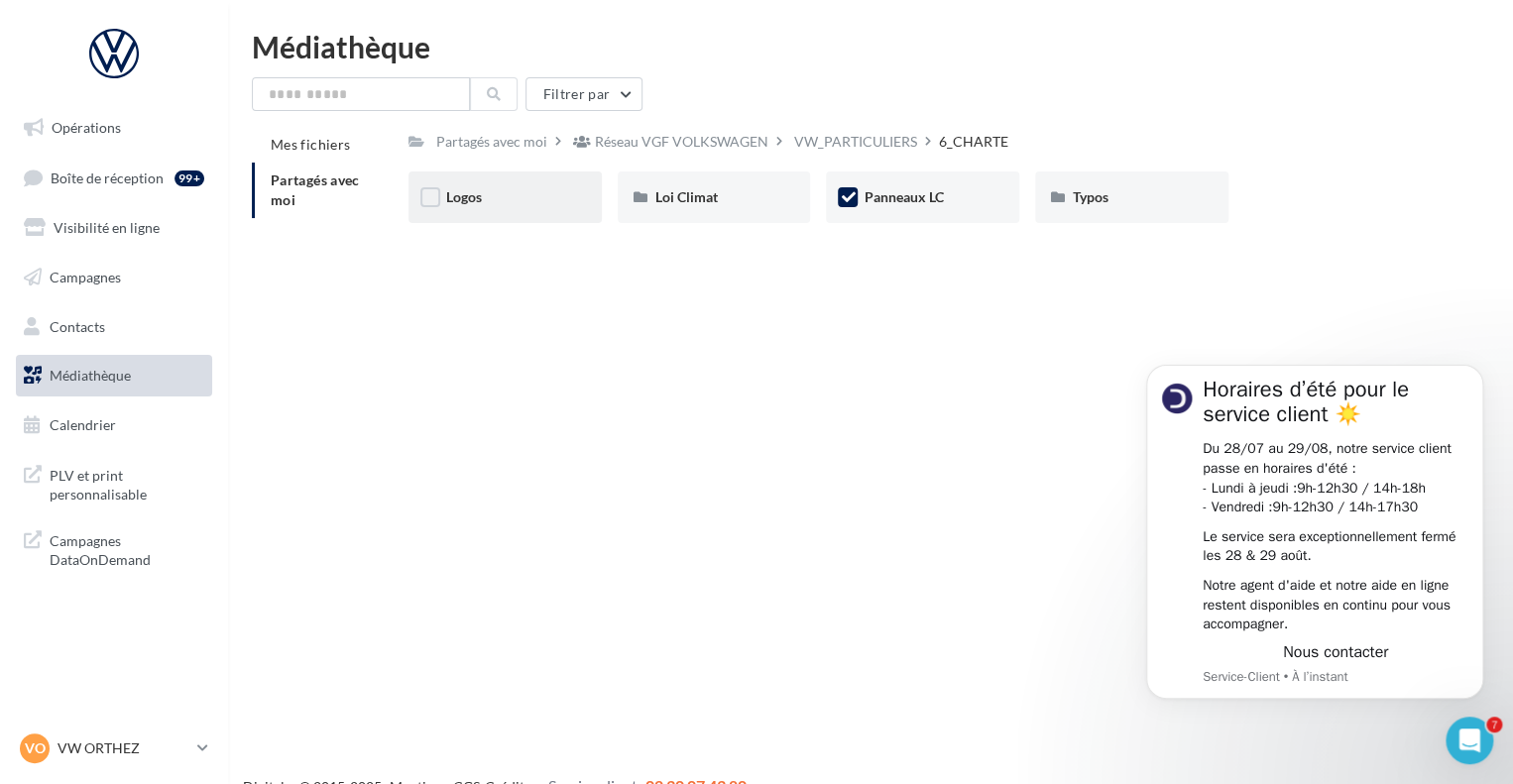 click on "Logos" at bounding box center (505, 197) 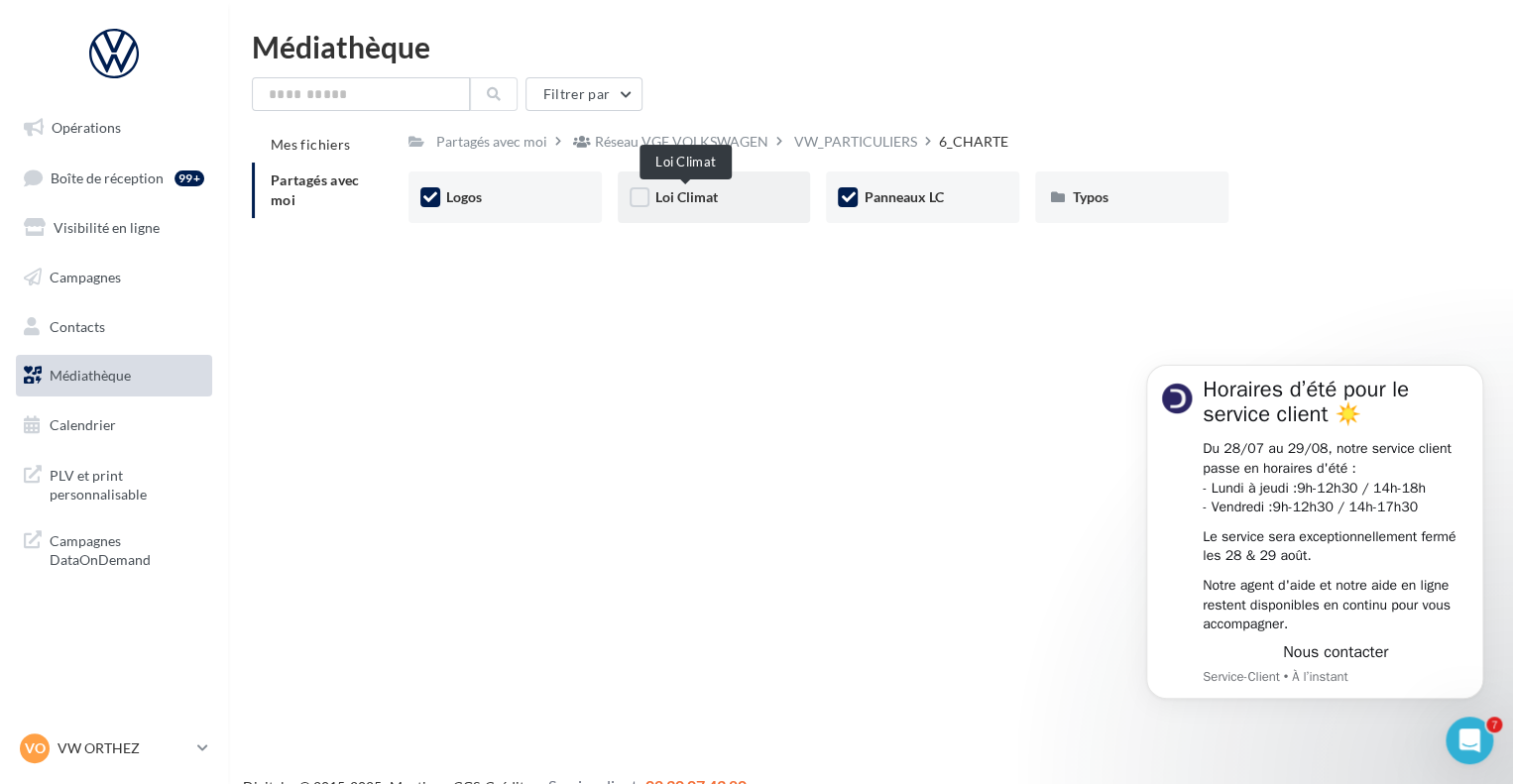 click on "Loi Climat" at bounding box center (686, 196) 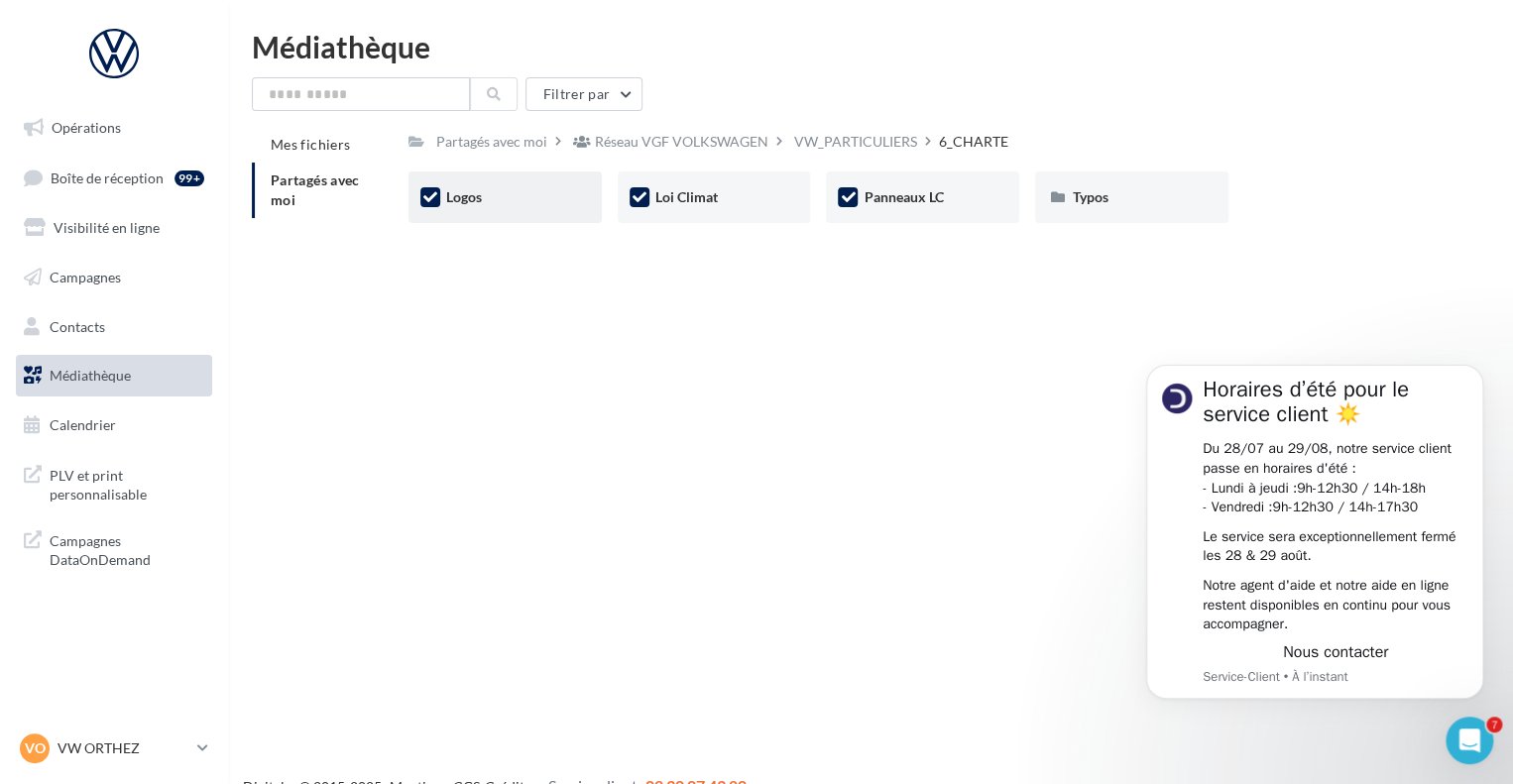 click on "Logos" at bounding box center (505, 197) 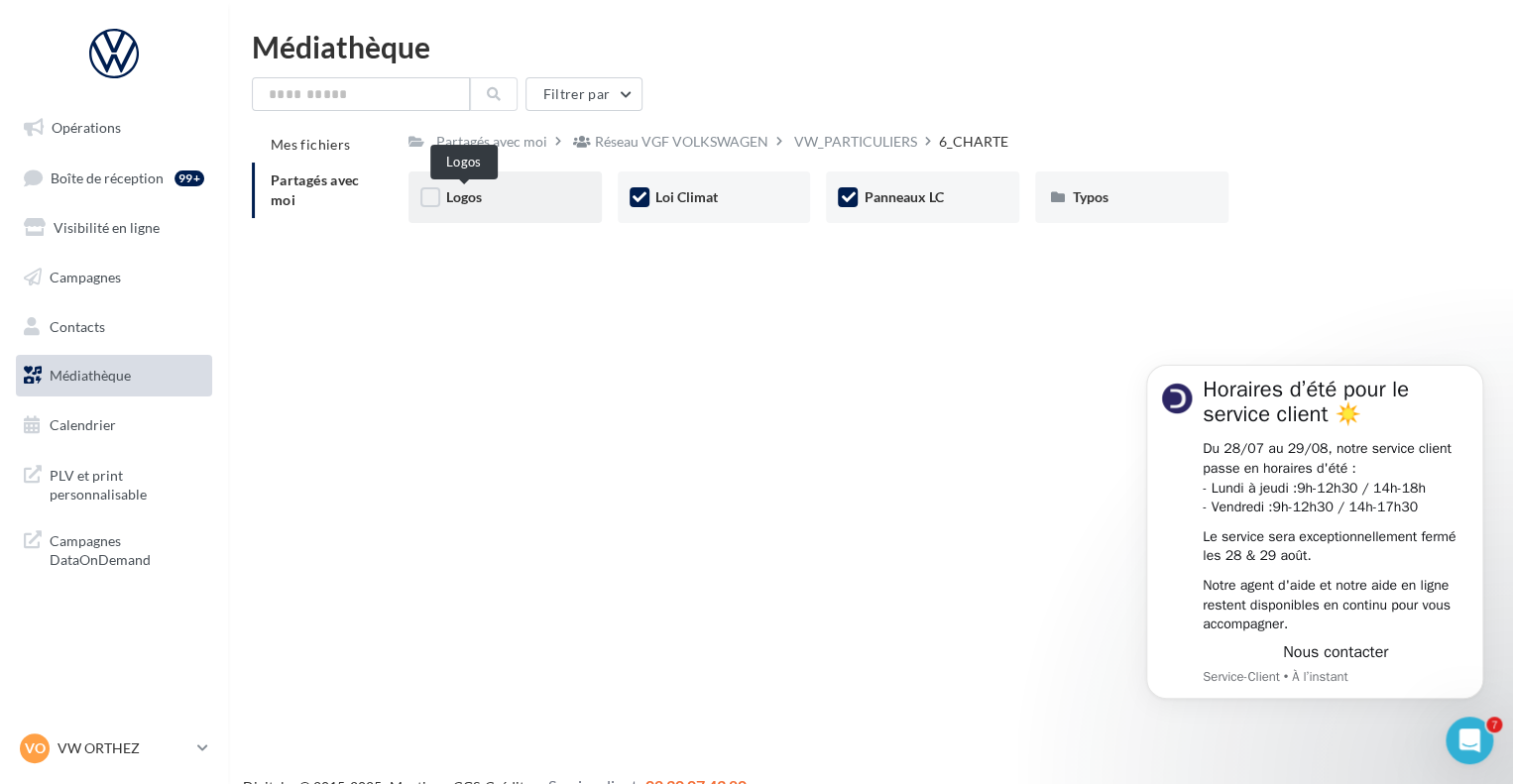 click on "Logos" at bounding box center (464, 196) 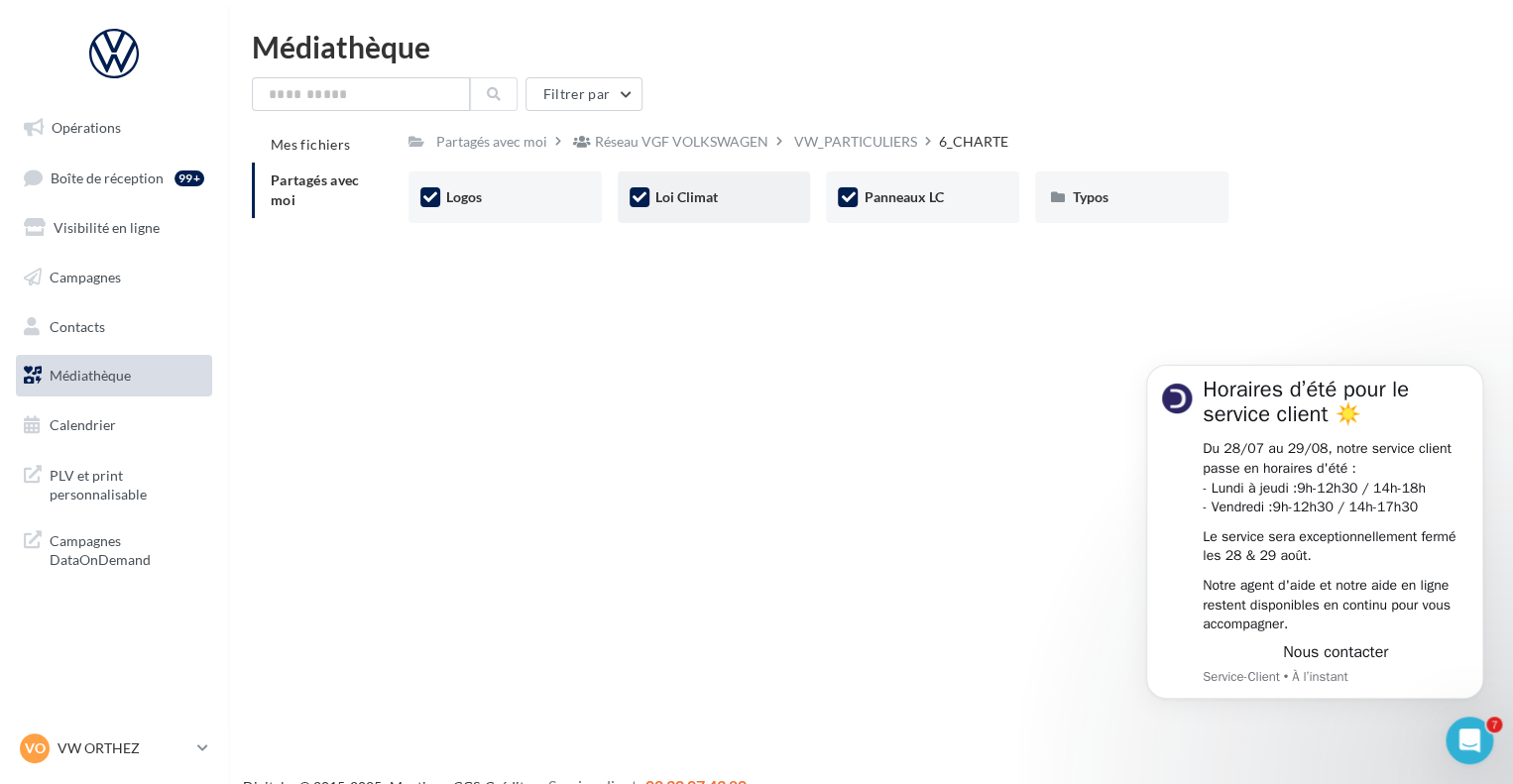 click on "Loi Climat" at bounding box center (714, 197) 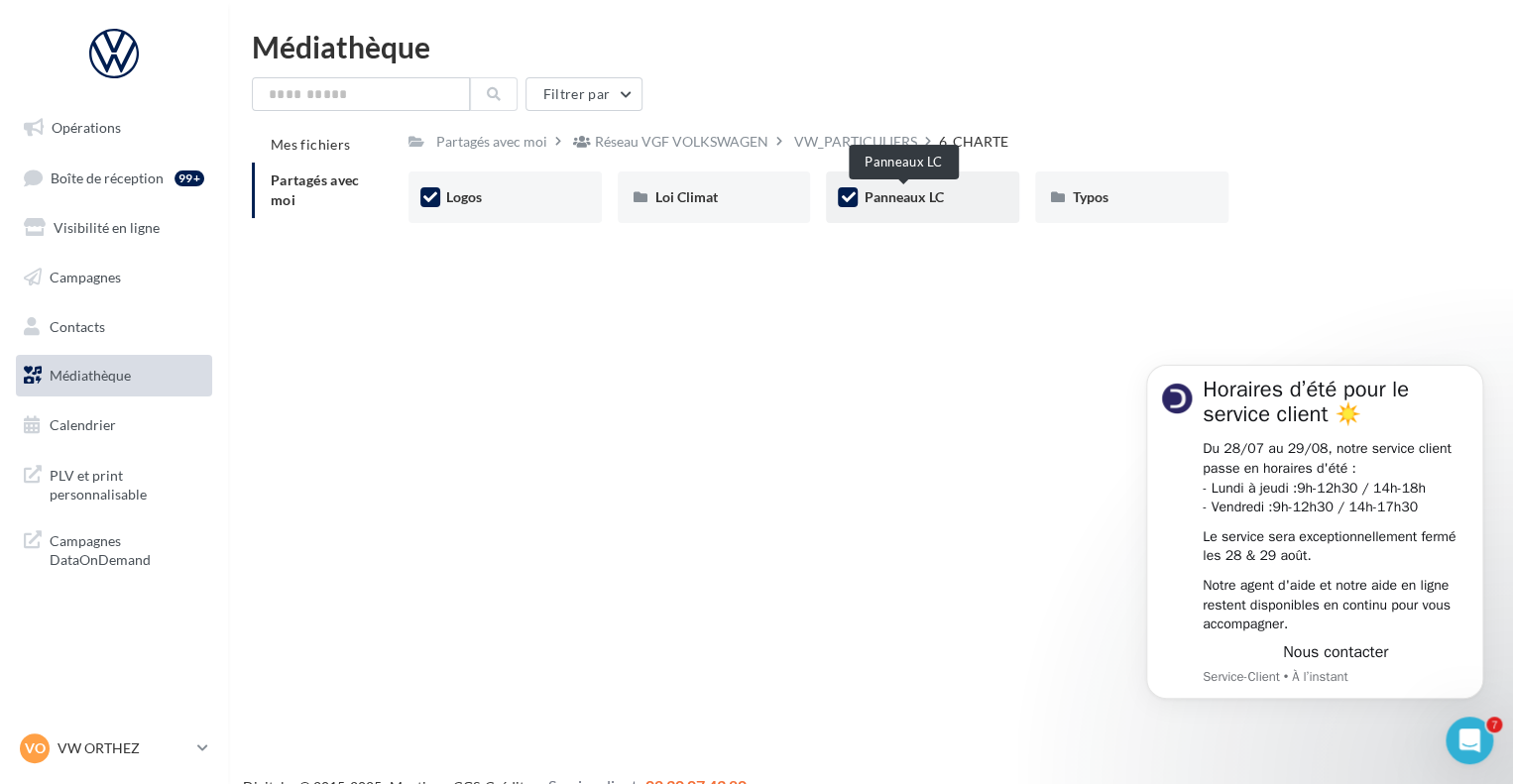 click on "Panneaux LC" at bounding box center (903, 196) 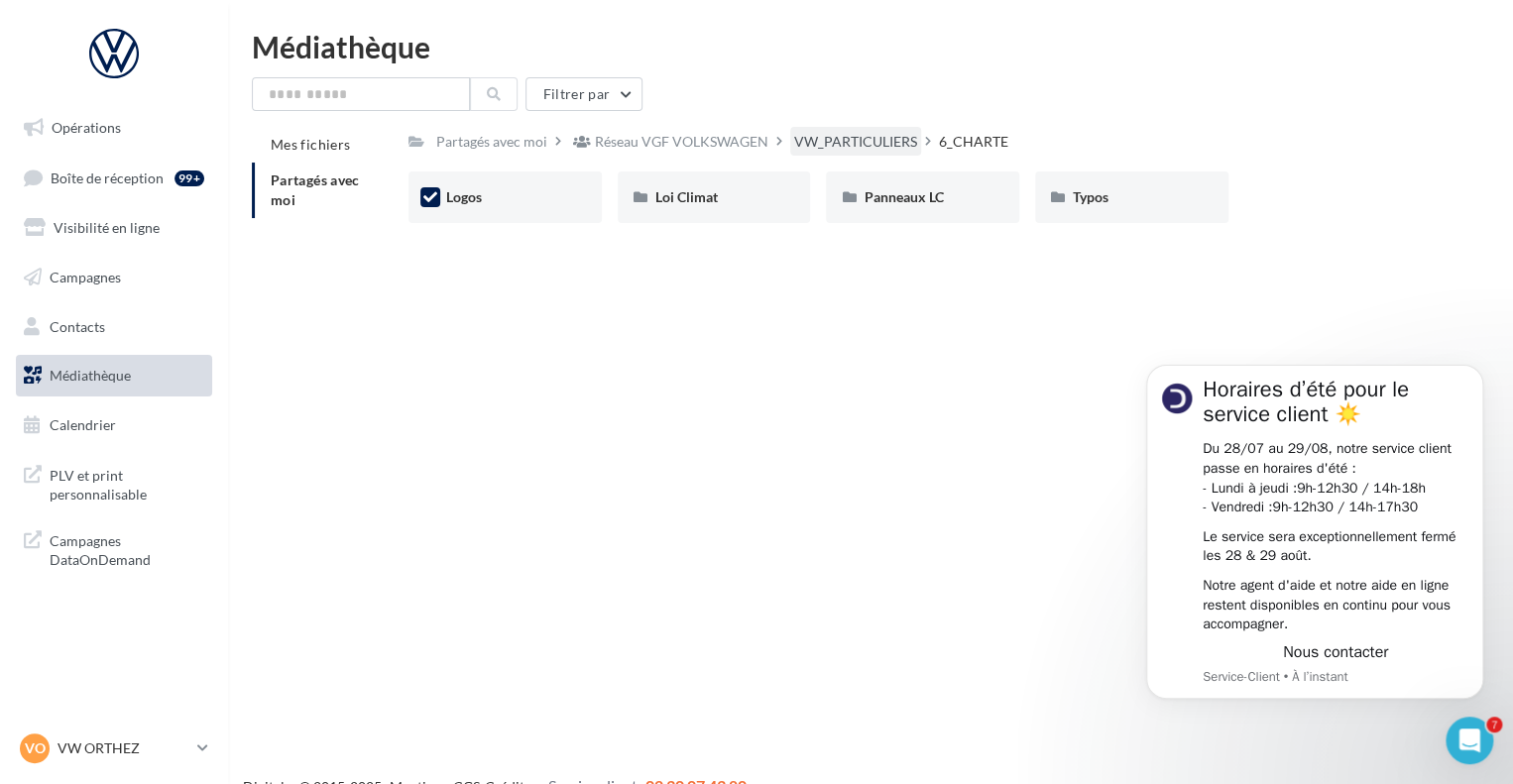 click on "VW_PARTICULIERS" at bounding box center (856, 142) 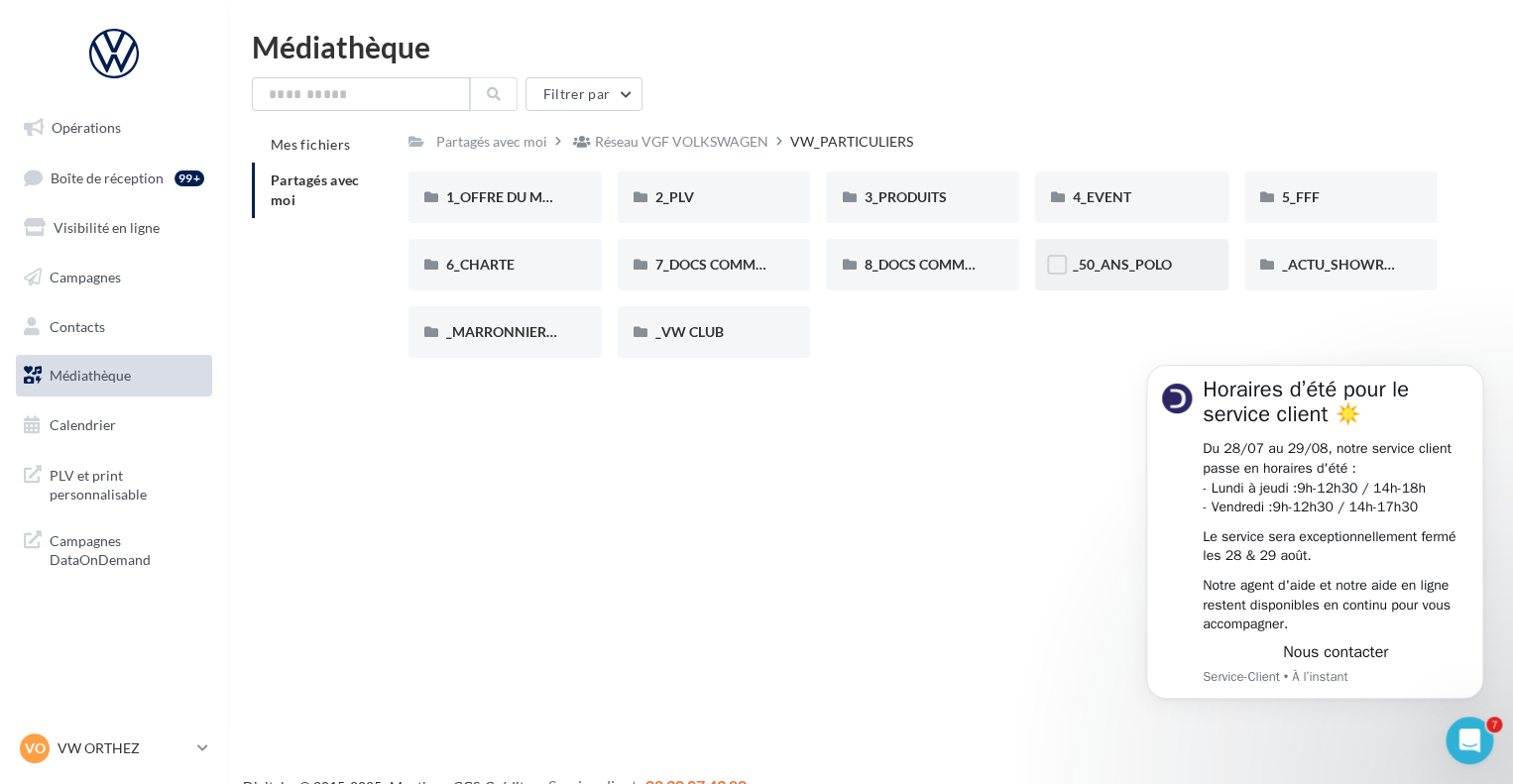 click on "_50_ANS_POLO" at bounding box center [1131, 265] 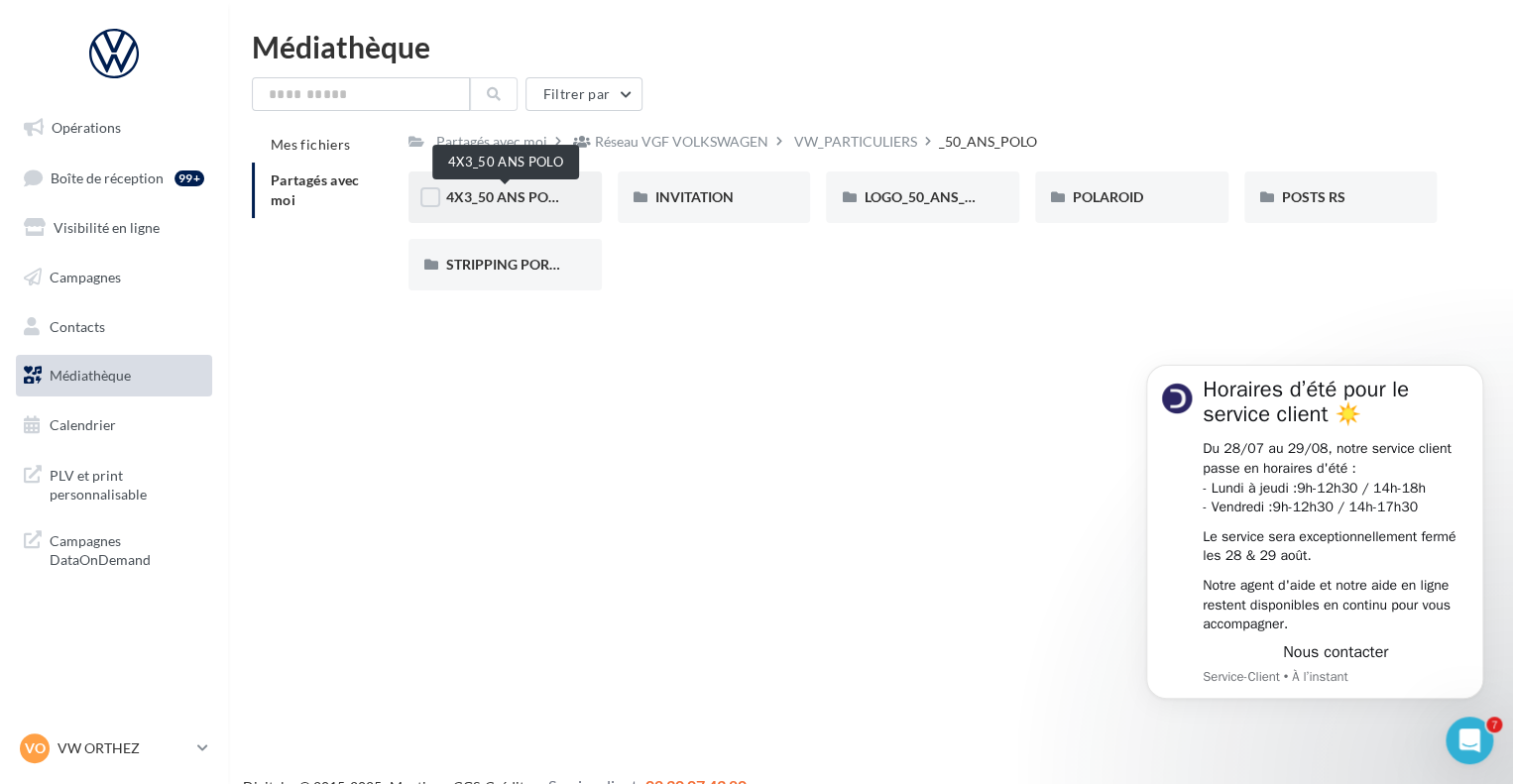 click on "4X3_50 ANS POLO" at bounding box center [506, 196] 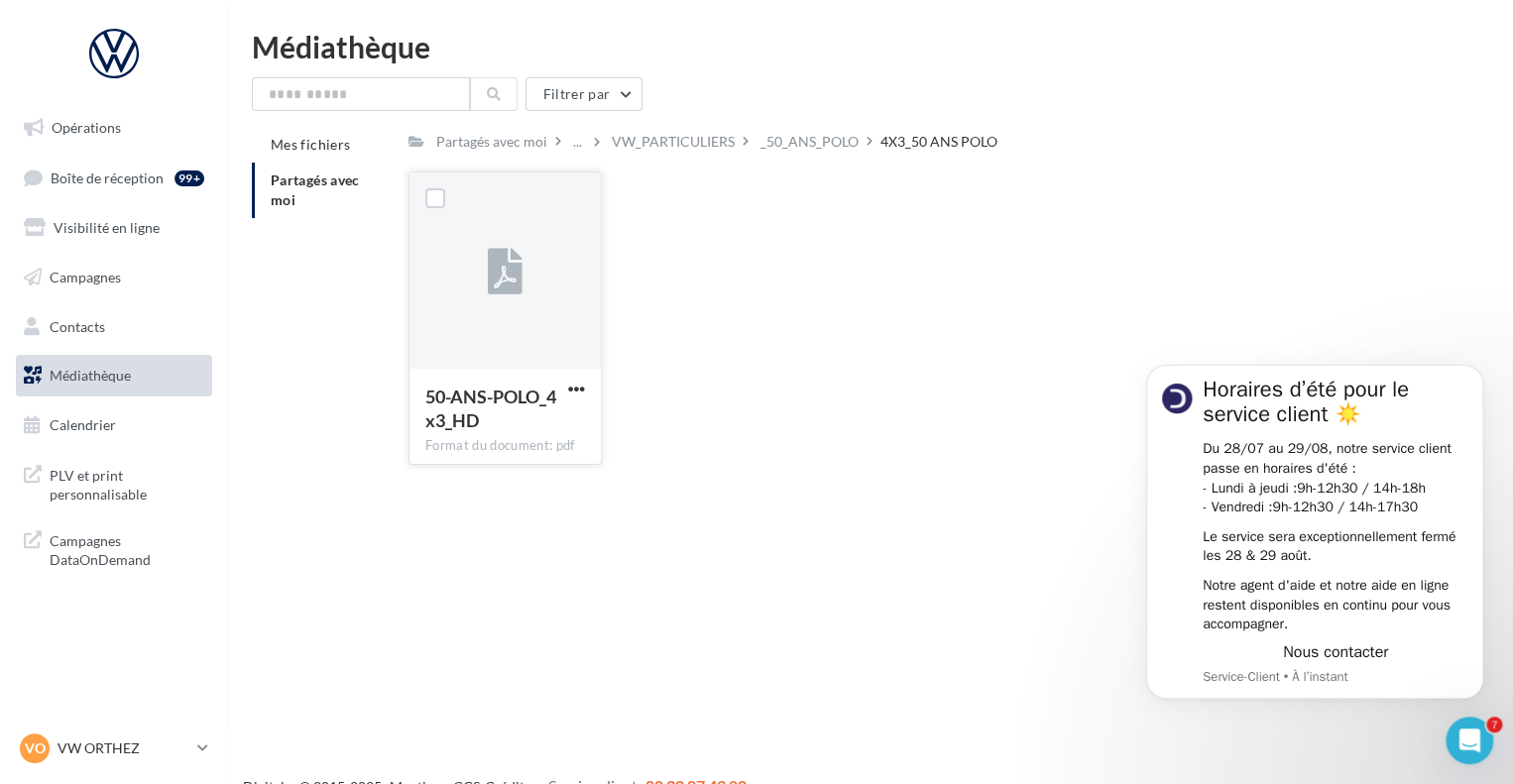 click on "50-ANS-POLO_4x3_HD" at bounding box center [491, 408] 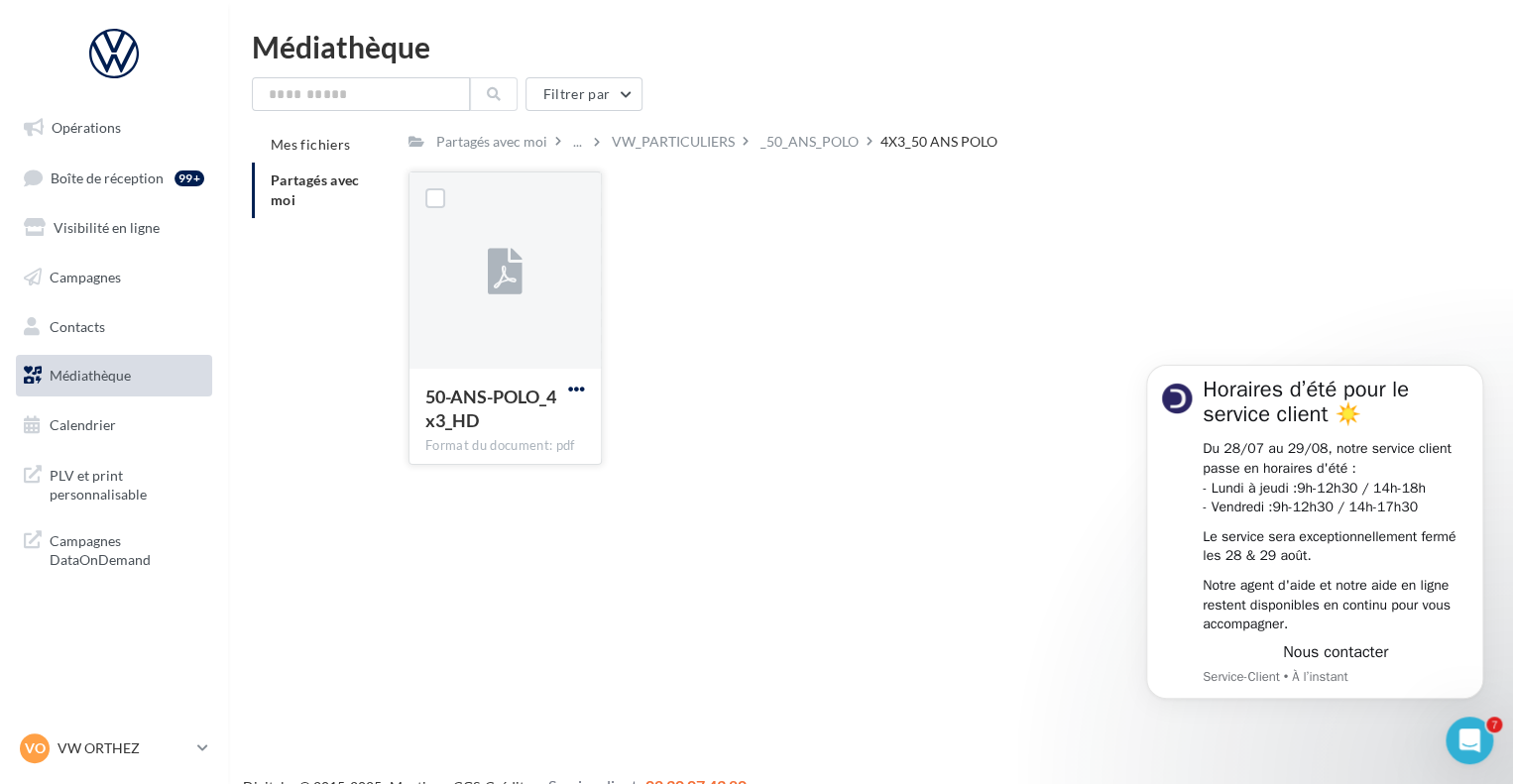 click at bounding box center [576, 389] 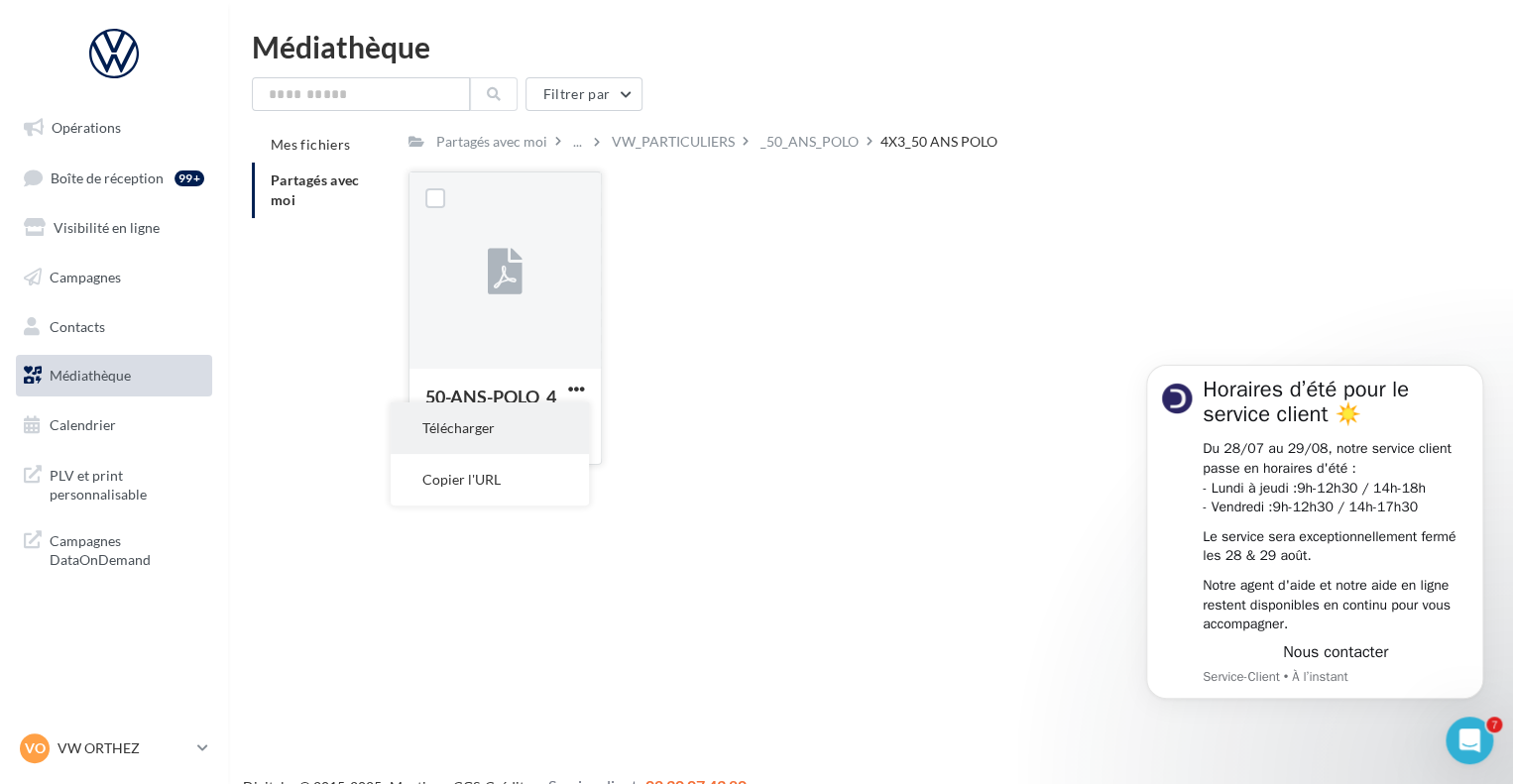 click on "Télécharger" at bounding box center (490, 428) 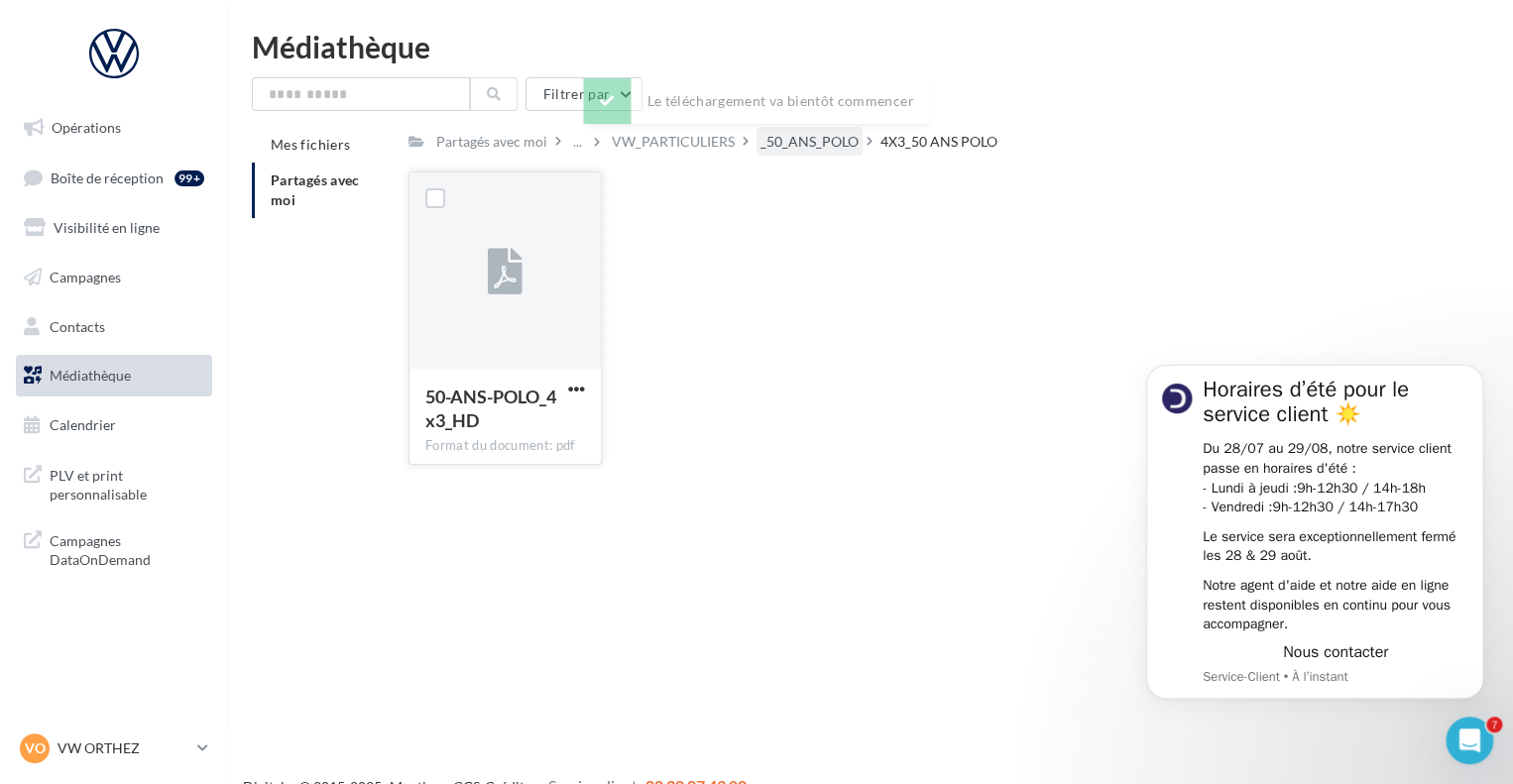click on "_50_ANS_POLO" at bounding box center [809, 142] 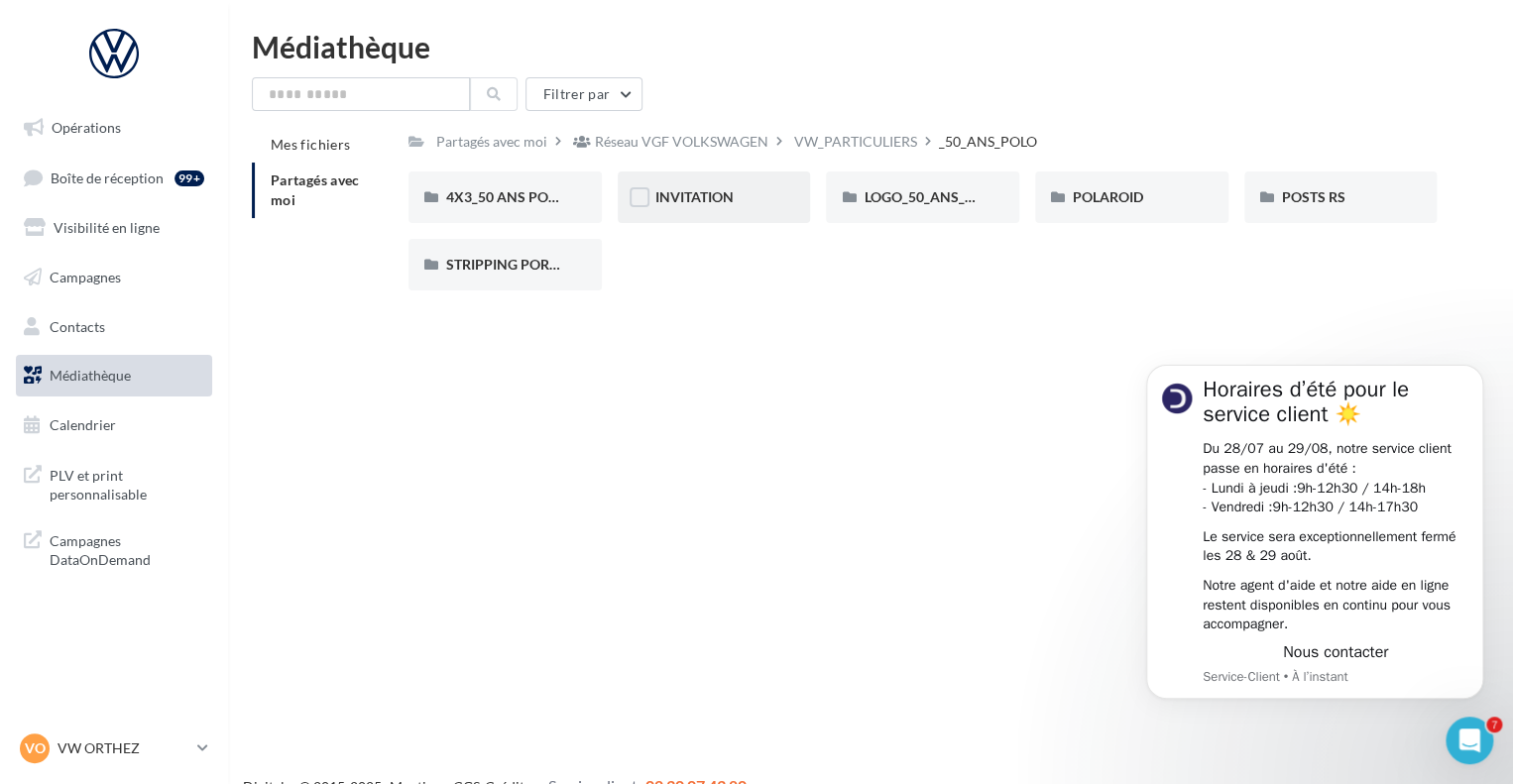 click on "INVITATION" at bounding box center (714, 197) 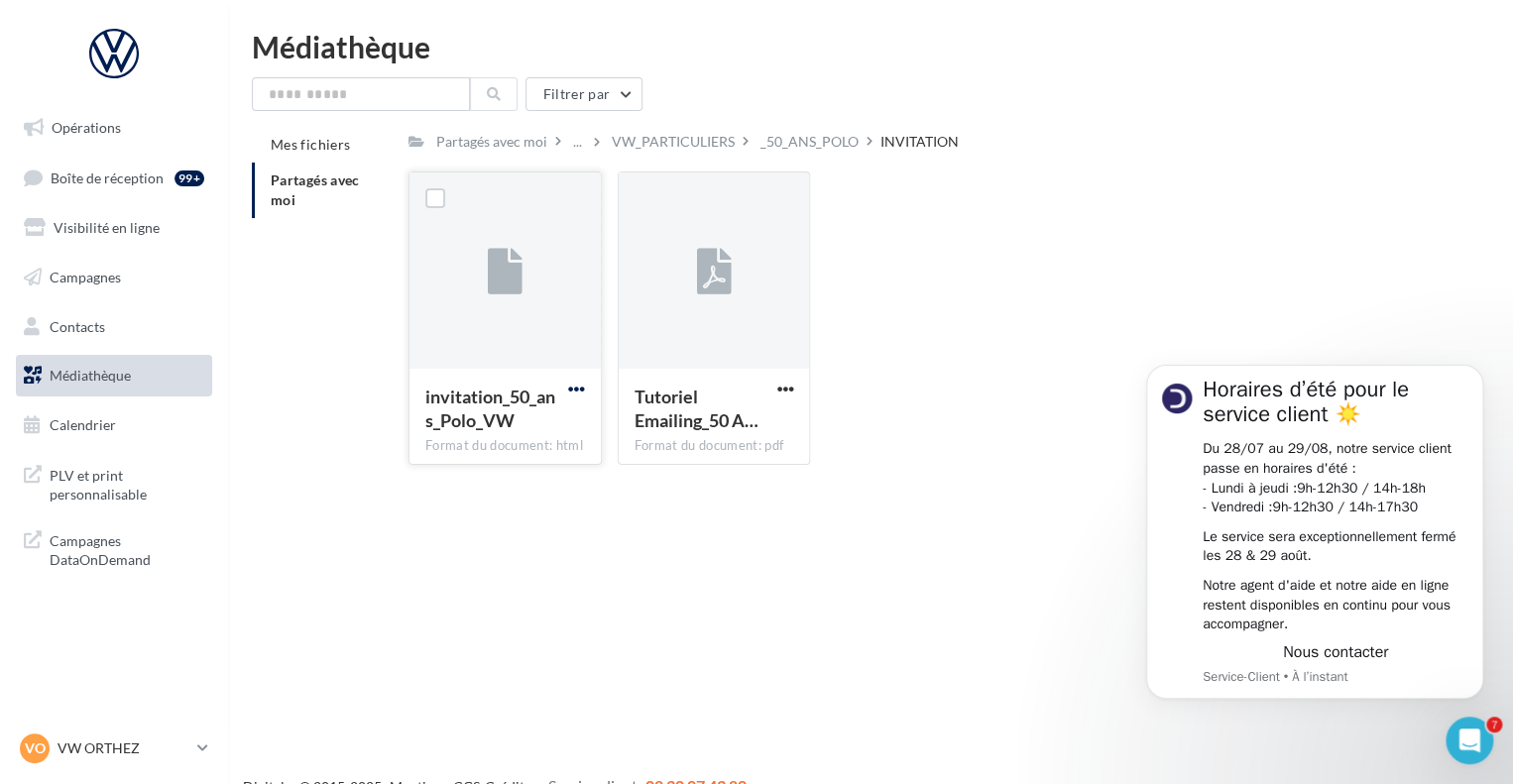 click at bounding box center (576, 389) 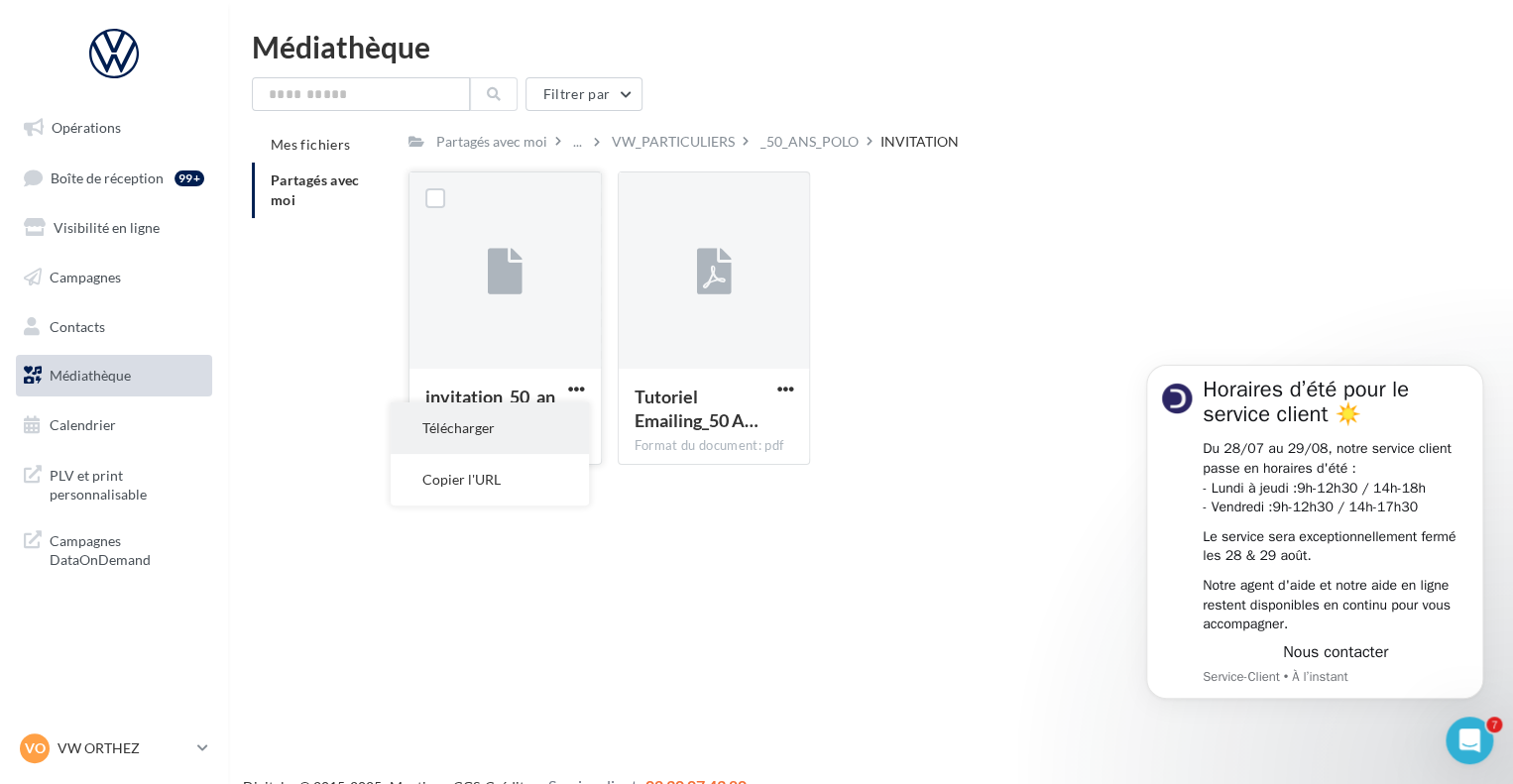 click on "Télécharger" at bounding box center [490, 428] 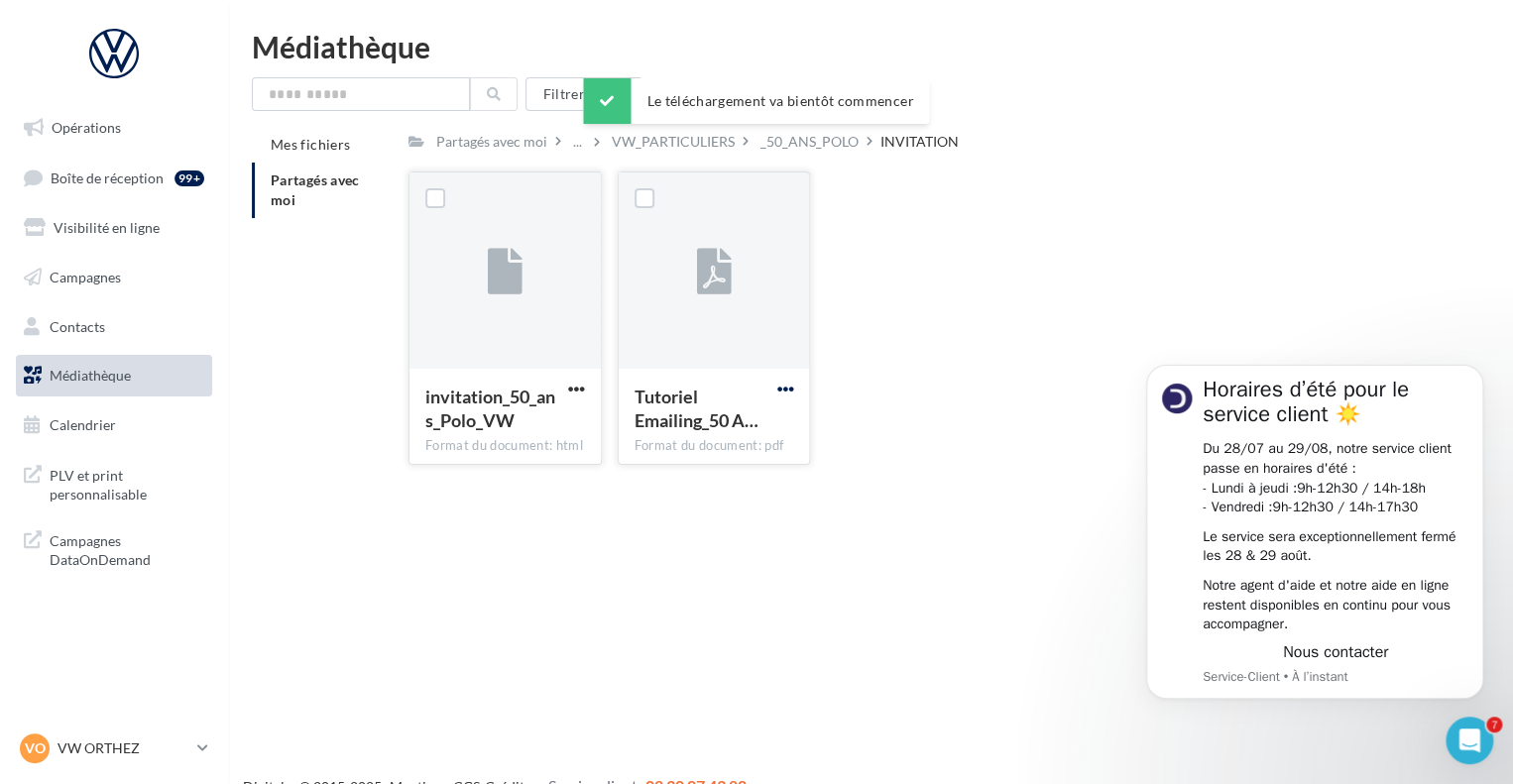 click at bounding box center [784, 389] 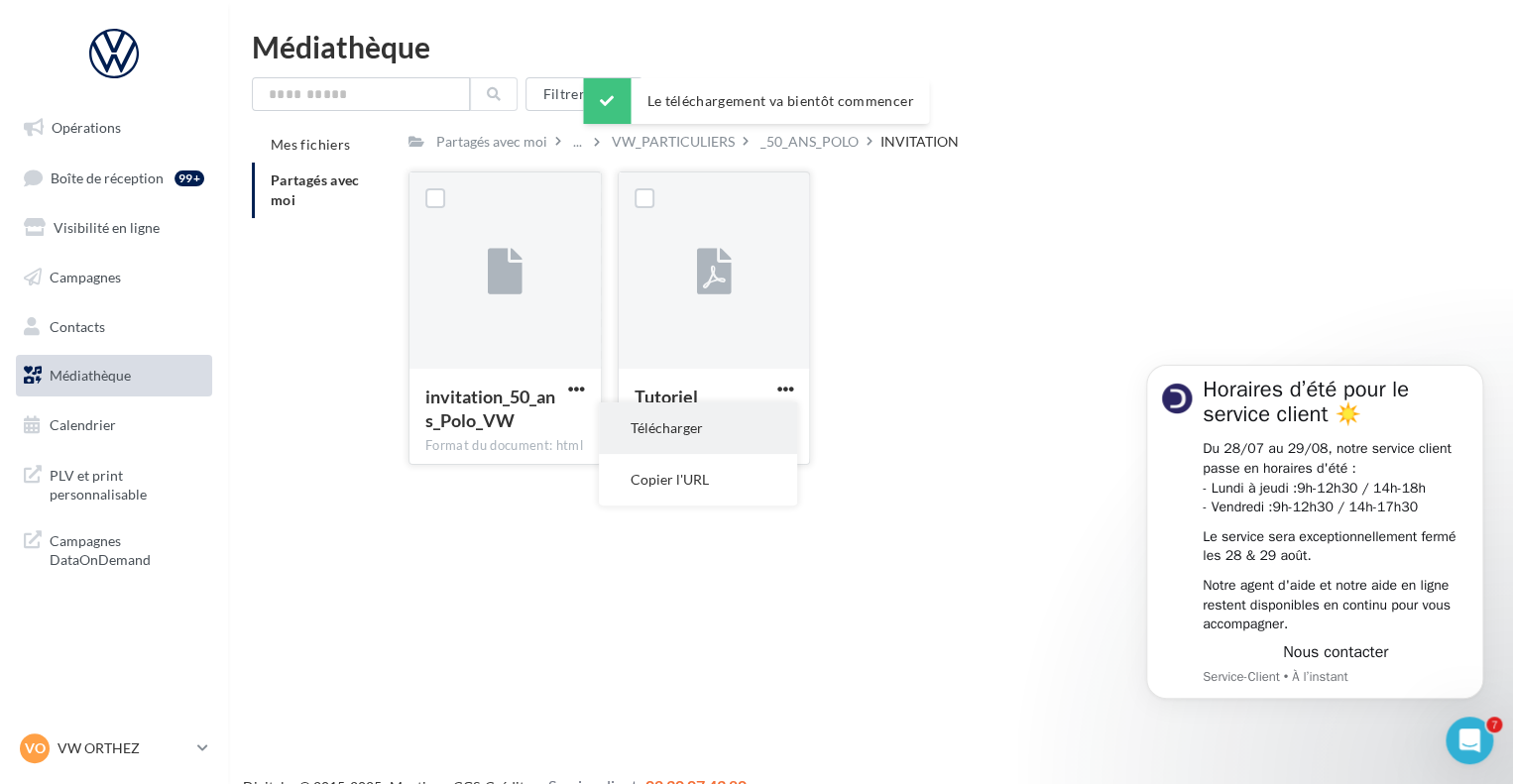 click on "Télécharger" at bounding box center (698, 428) 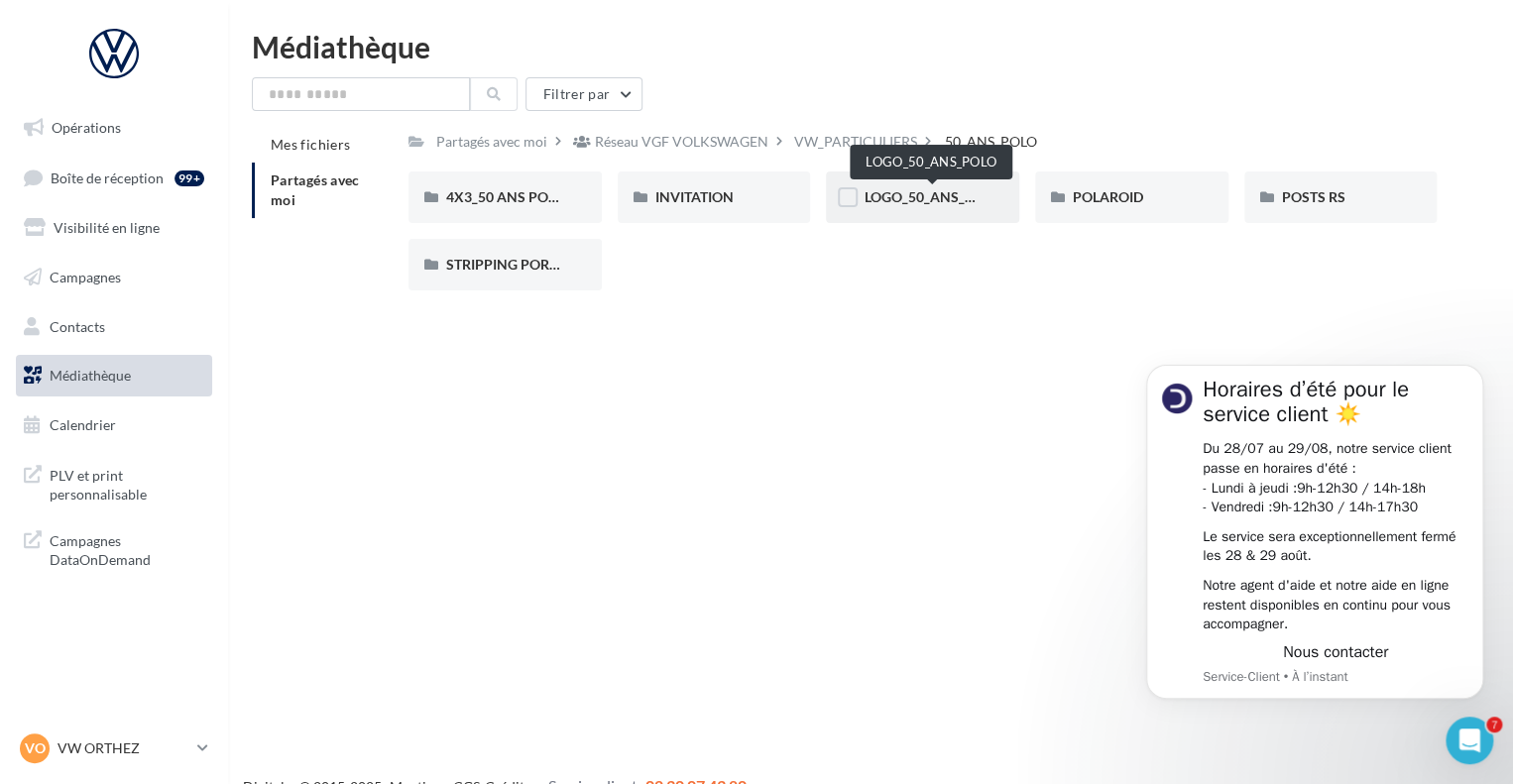 click on "LOGO_50_ANS_POLO" at bounding box center [932, 196] 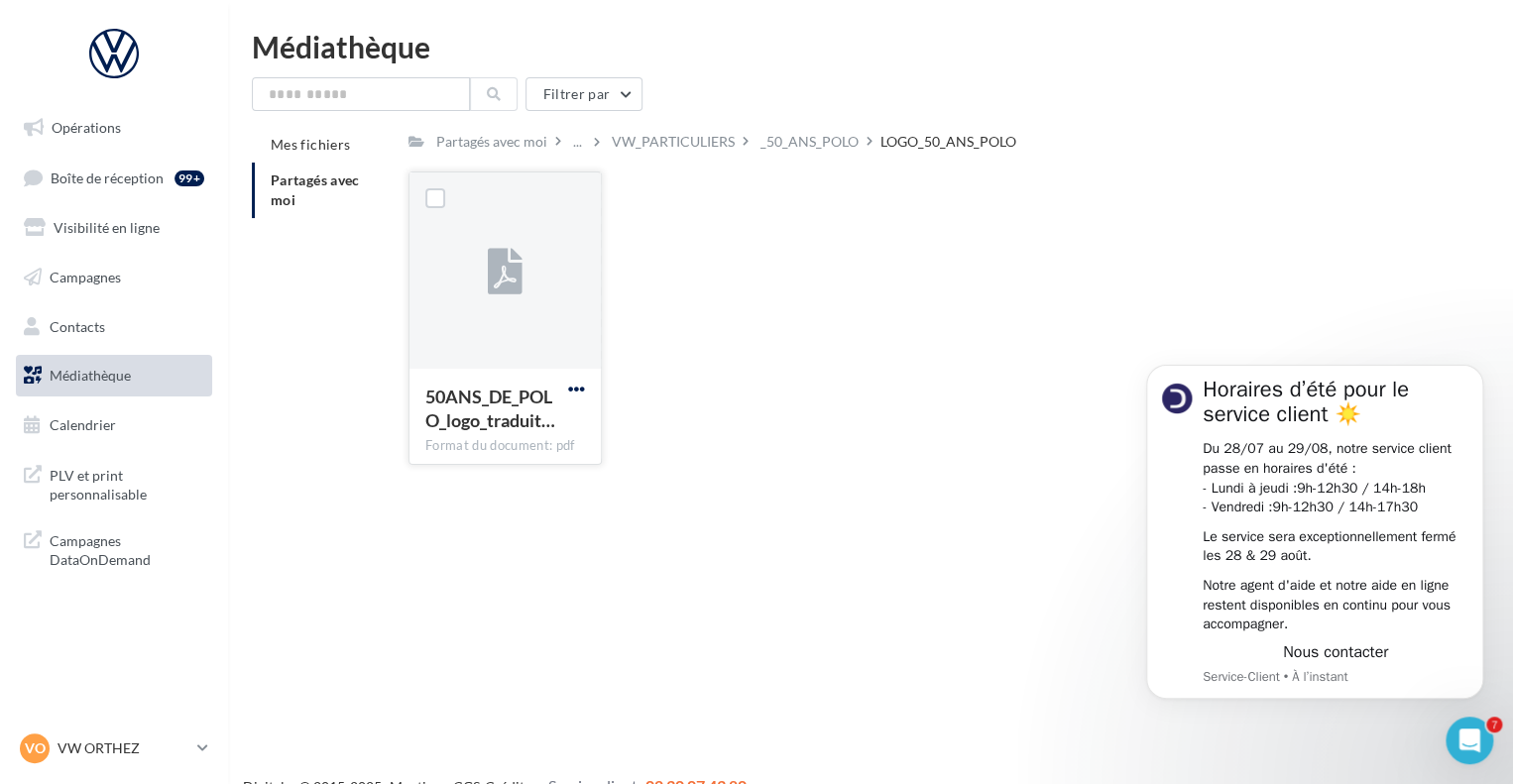 click at bounding box center [576, 389] 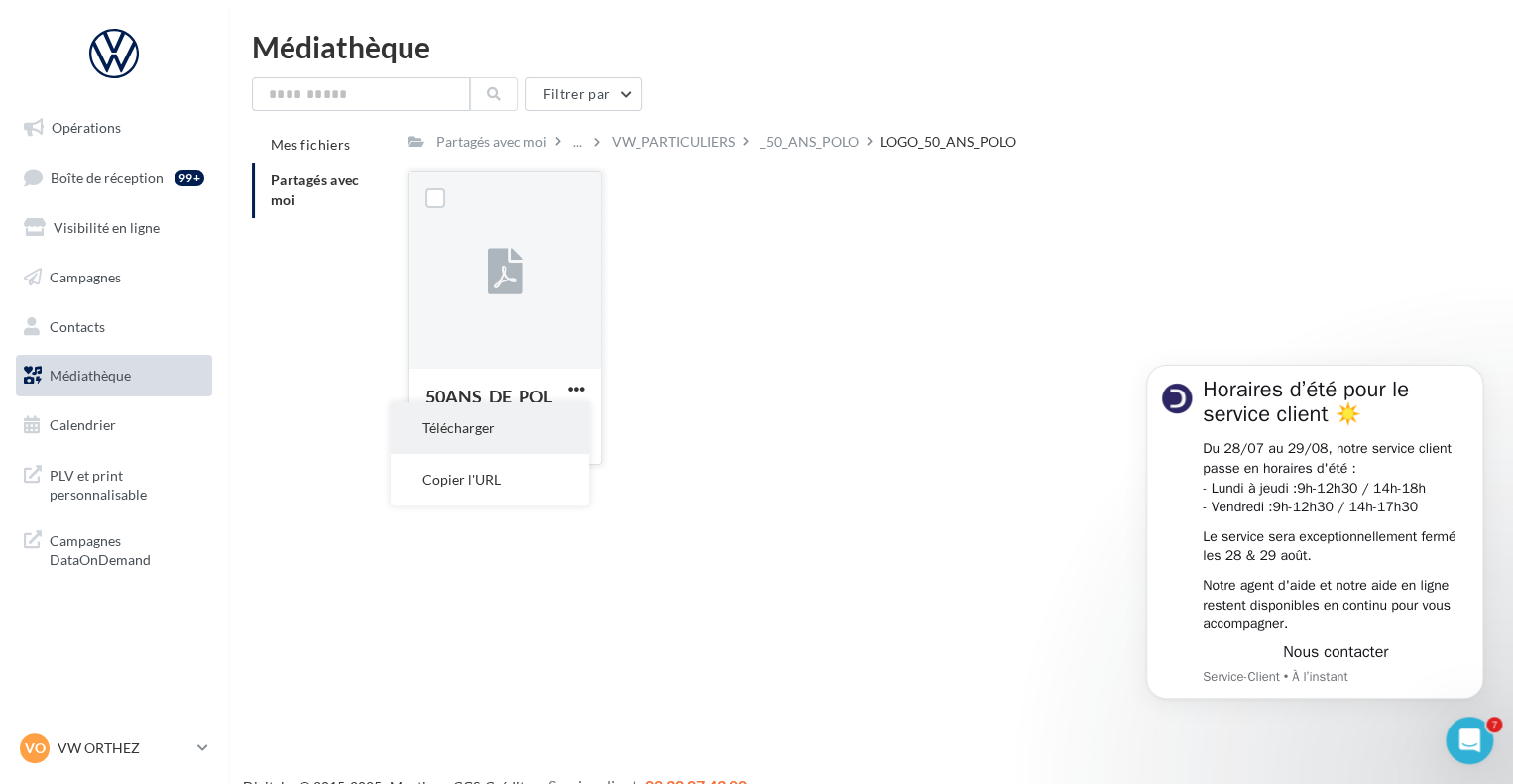 click on "Télécharger" at bounding box center [490, 428] 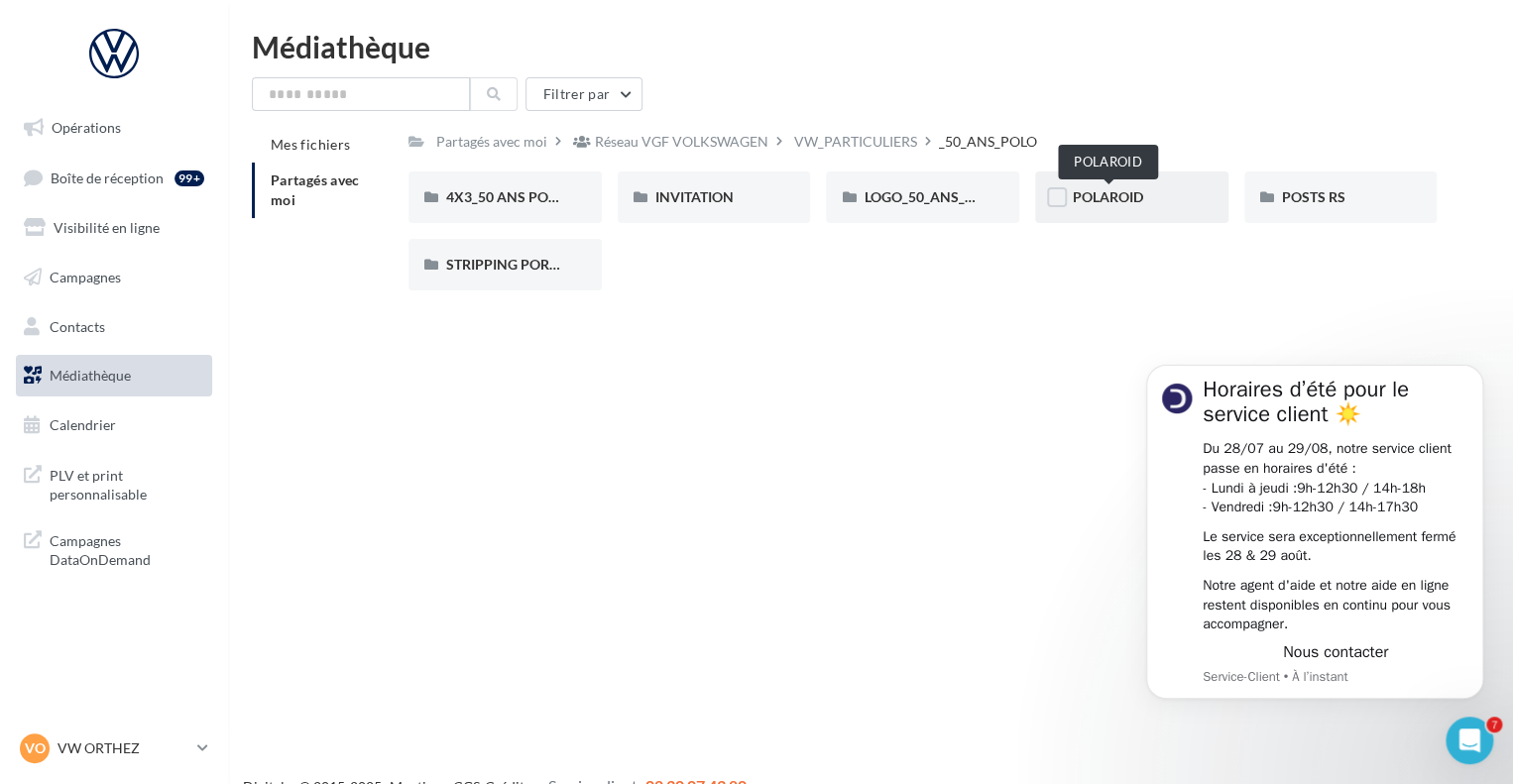 click on "POLAROID" at bounding box center (1107, 196) 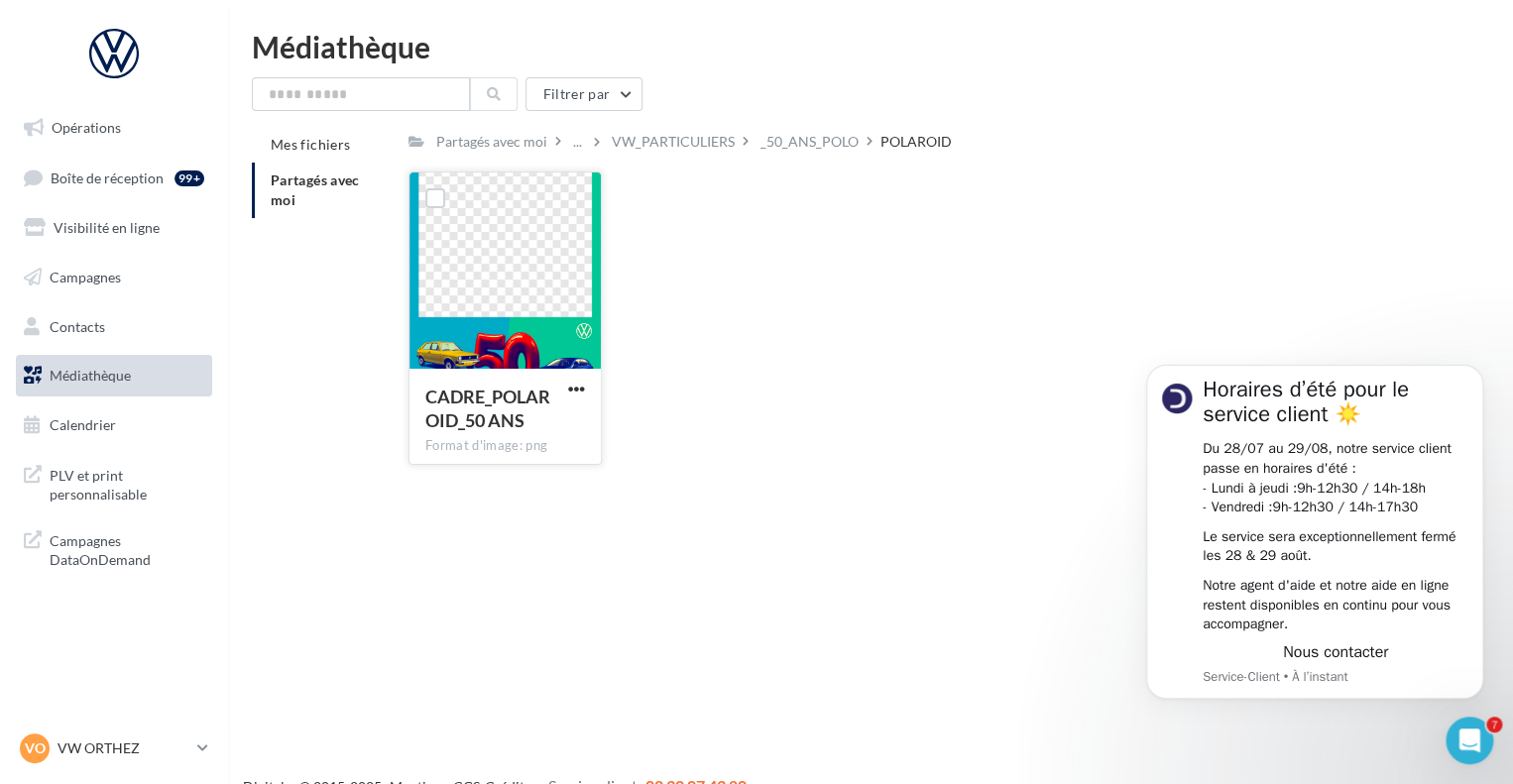 click on "CADRE_POLAROID_50 ANS" at bounding box center (488, 408) 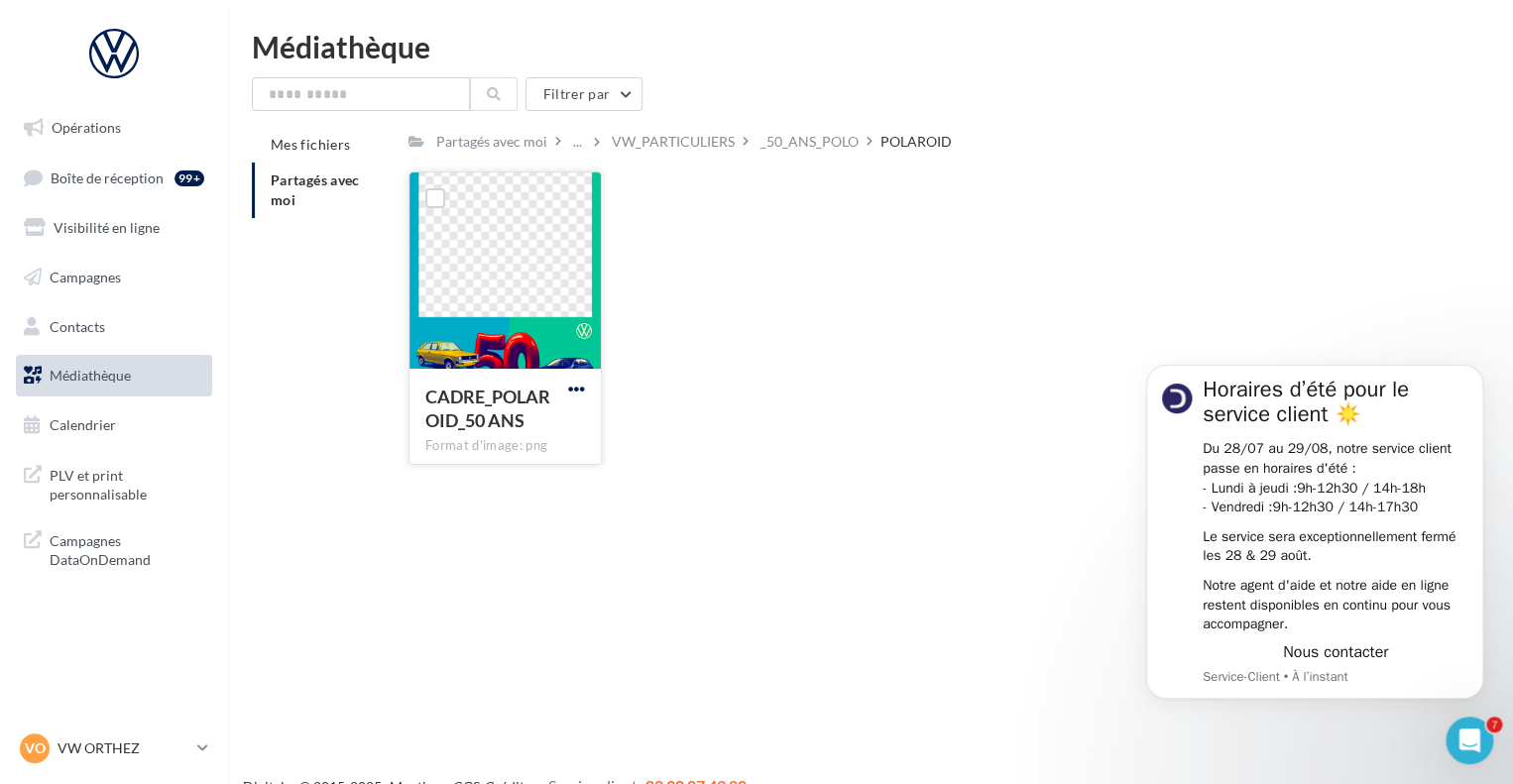 click at bounding box center (576, 389) 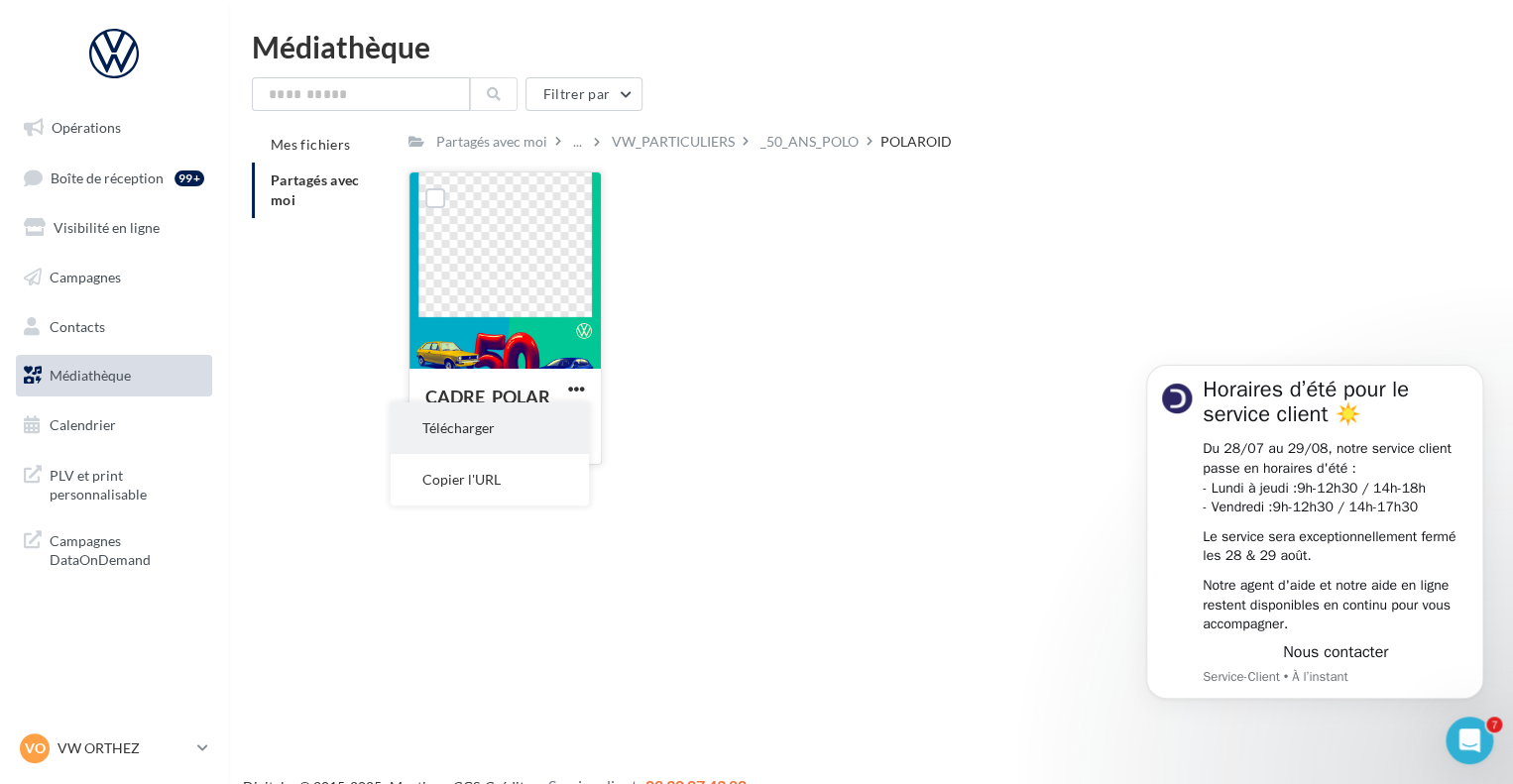 click on "Télécharger" at bounding box center [490, 428] 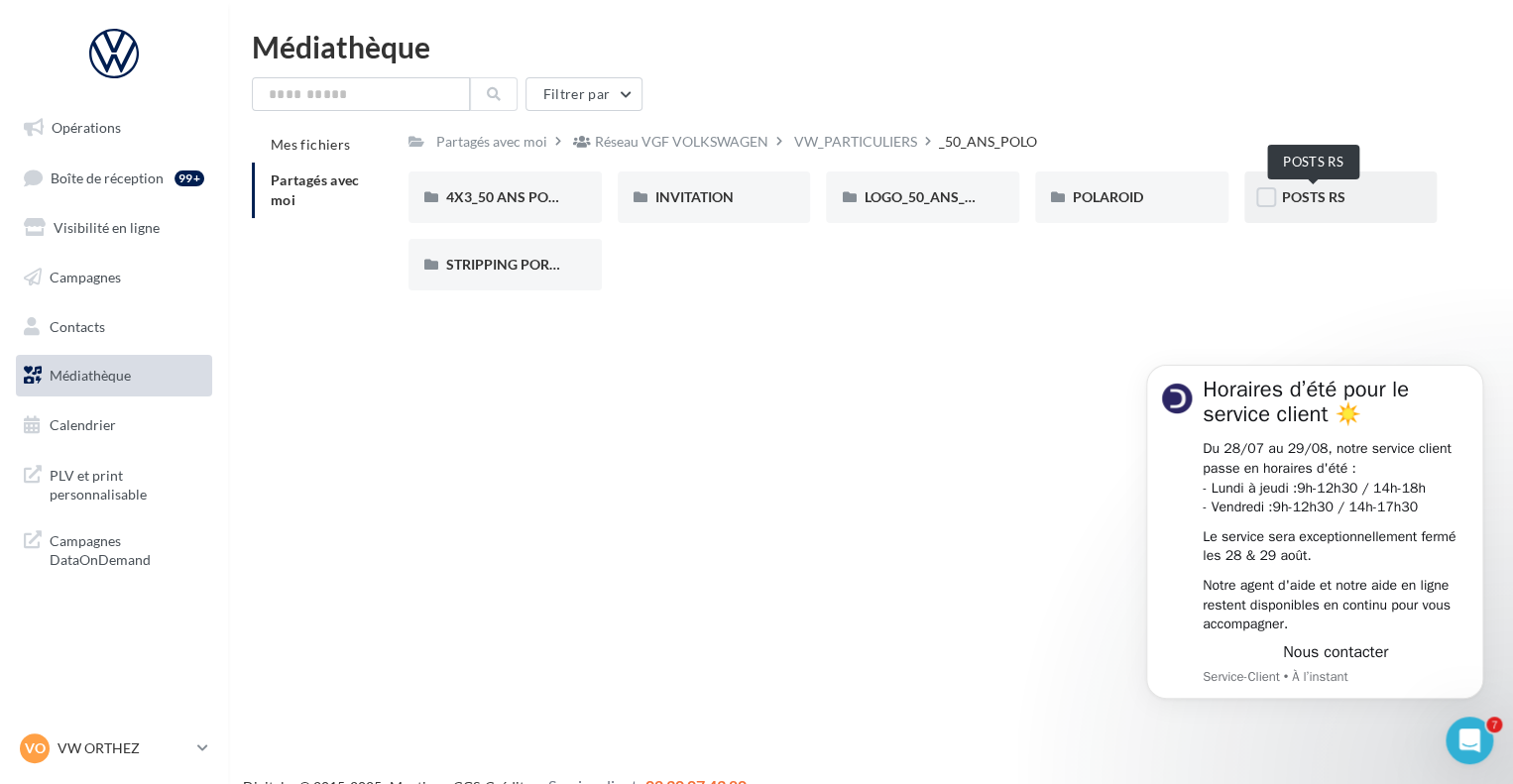 click on "POSTS RS" at bounding box center [1314, 196] 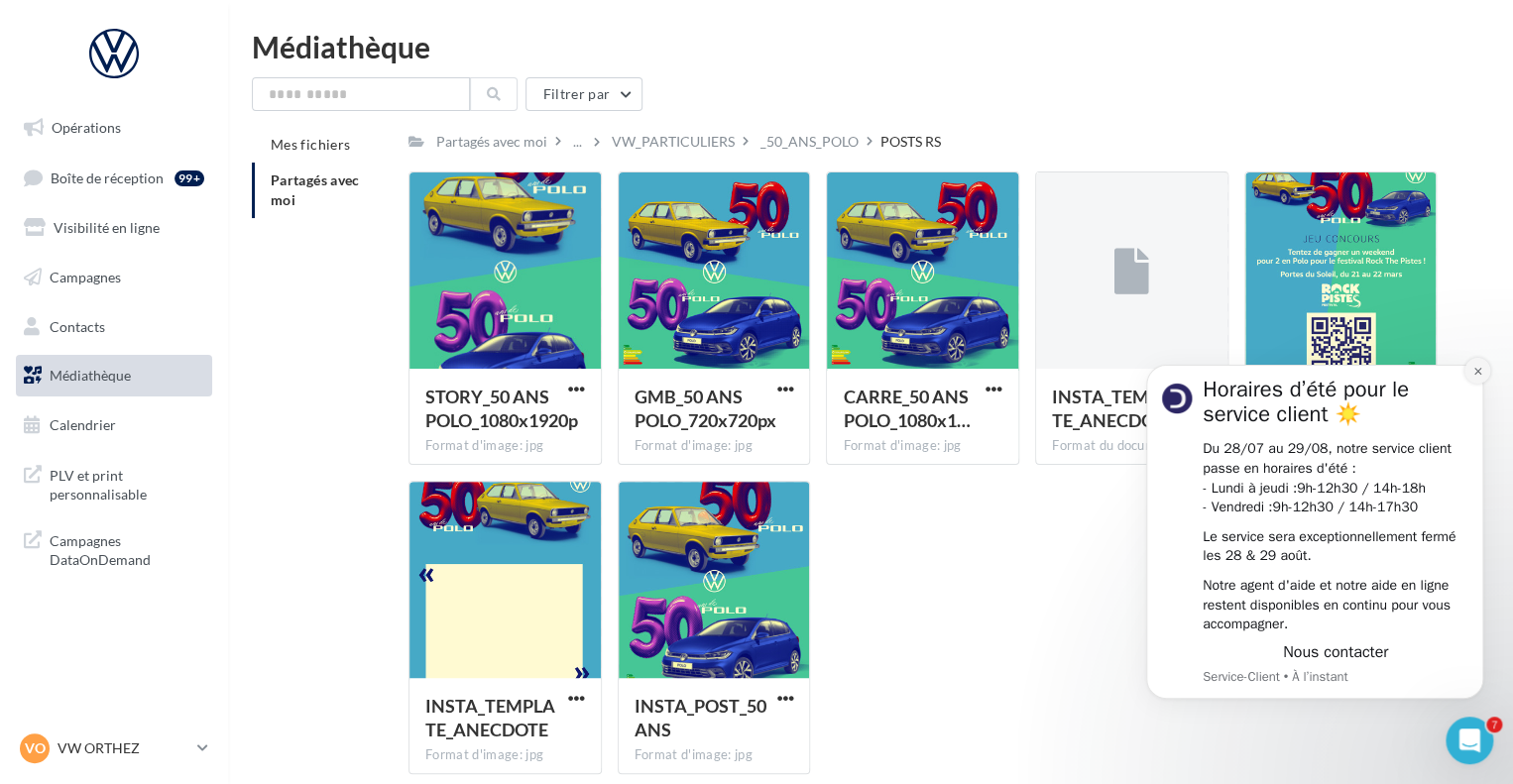 click 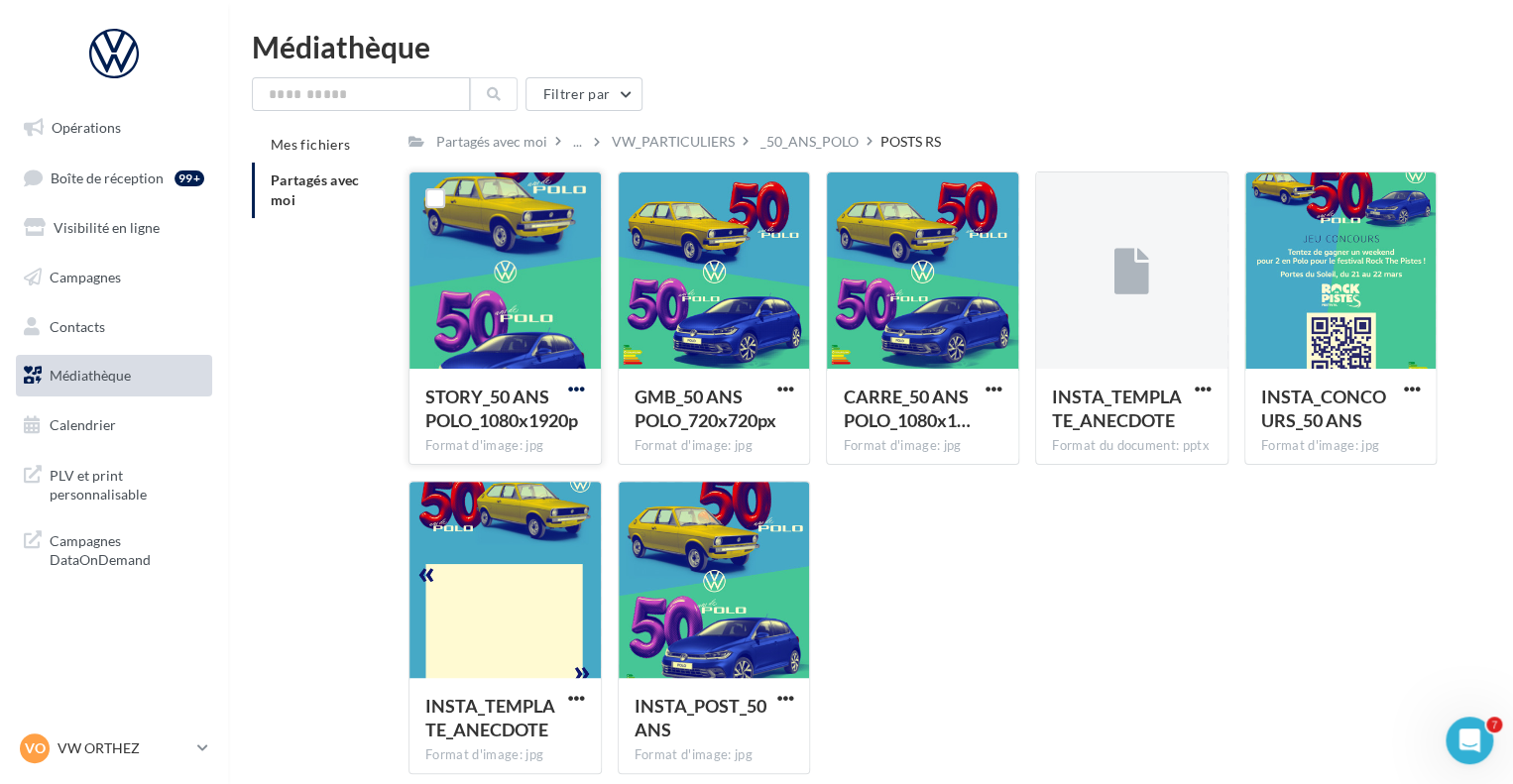 click at bounding box center [576, 389] 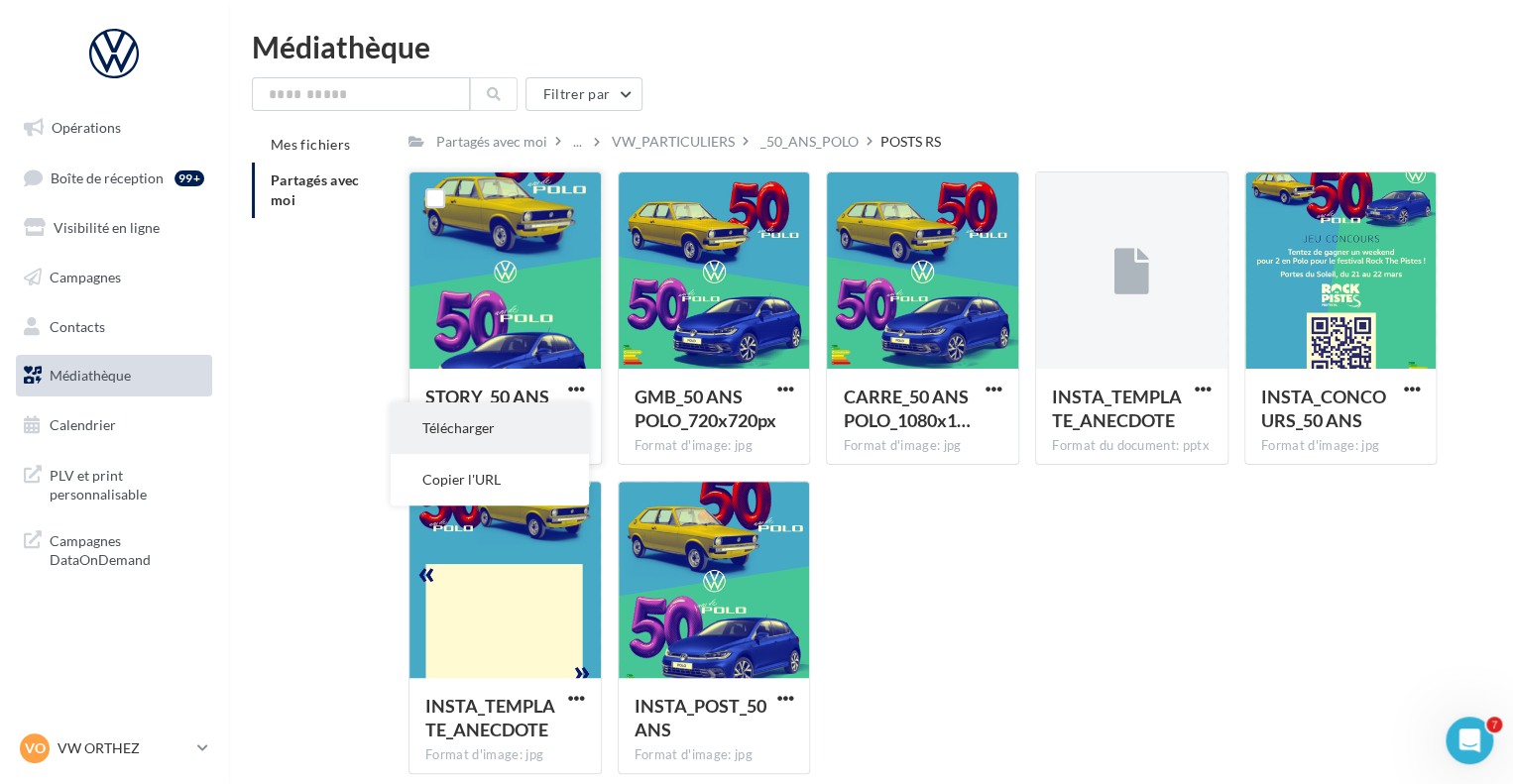 click on "Télécharger" at bounding box center (490, 428) 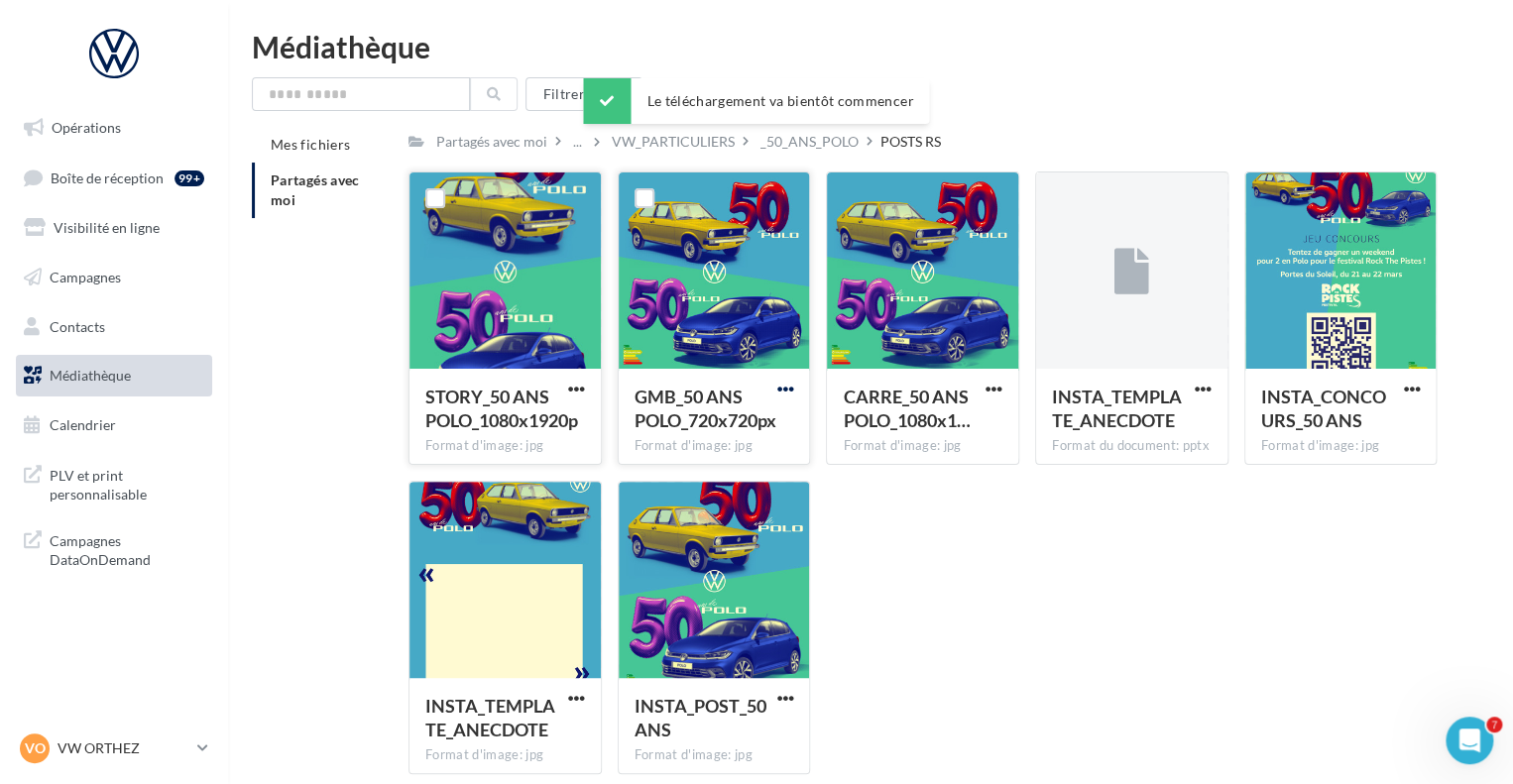 click at bounding box center [784, 389] 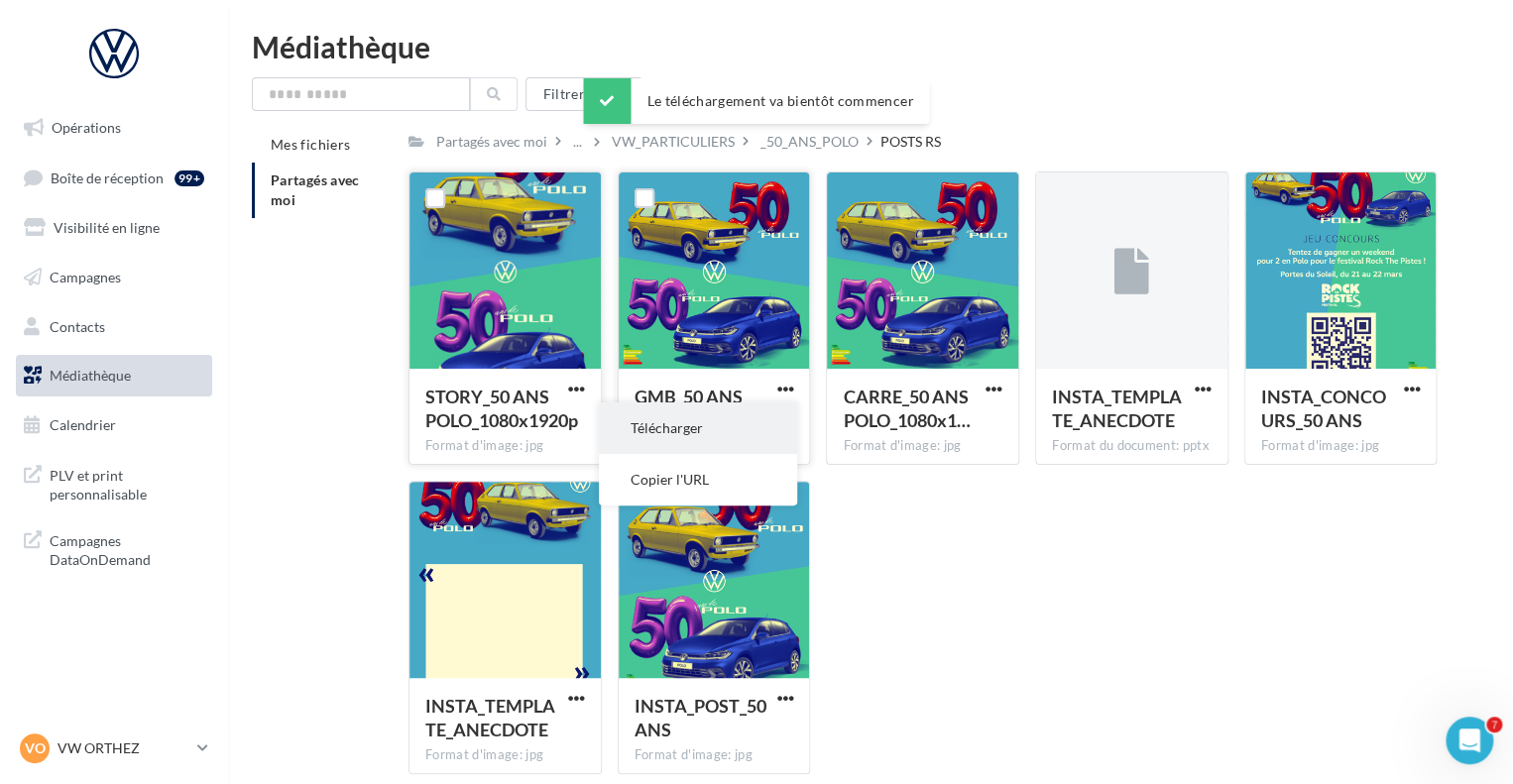 click on "Télécharger" at bounding box center (698, 428) 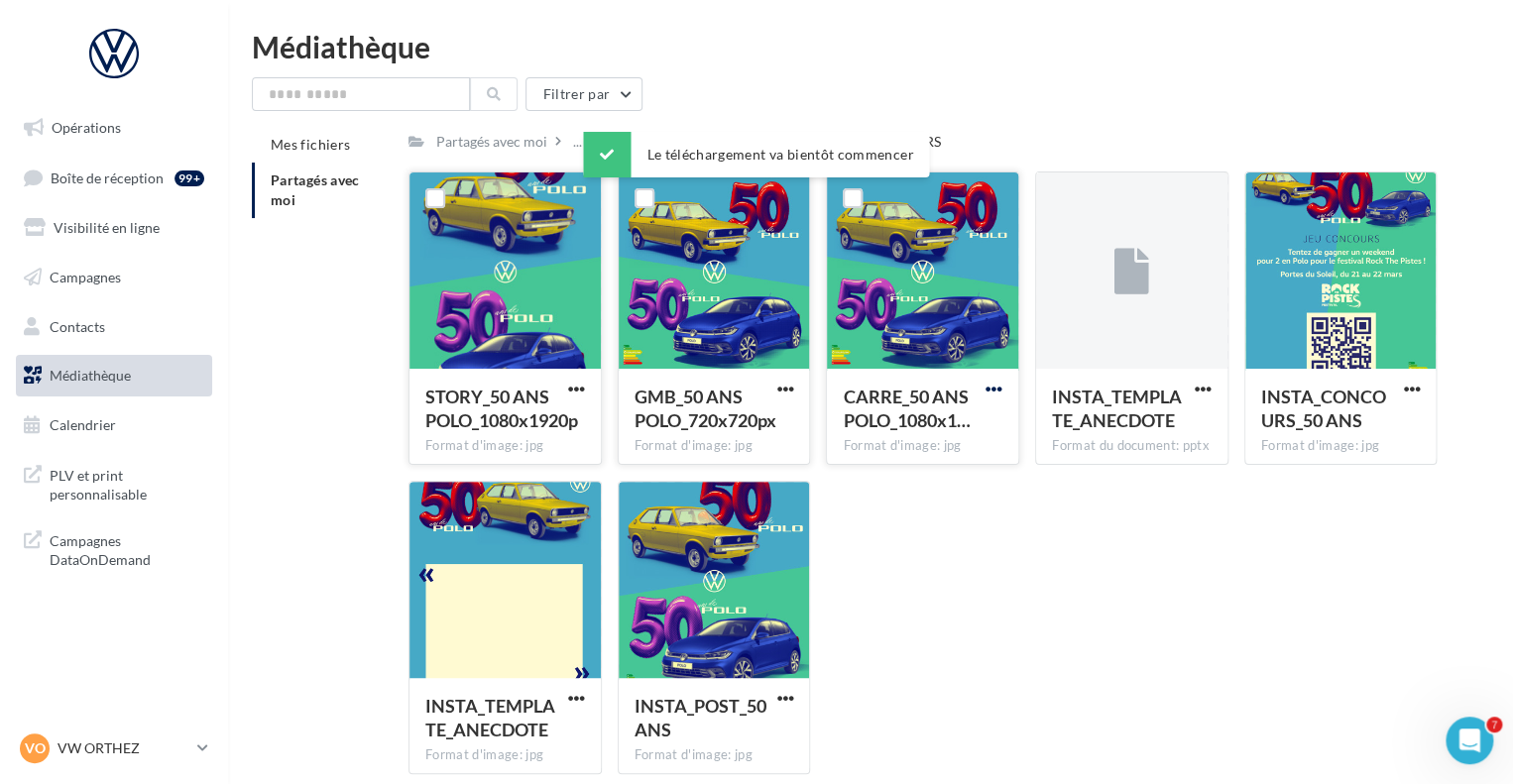 click at bounding box center [993, 389] 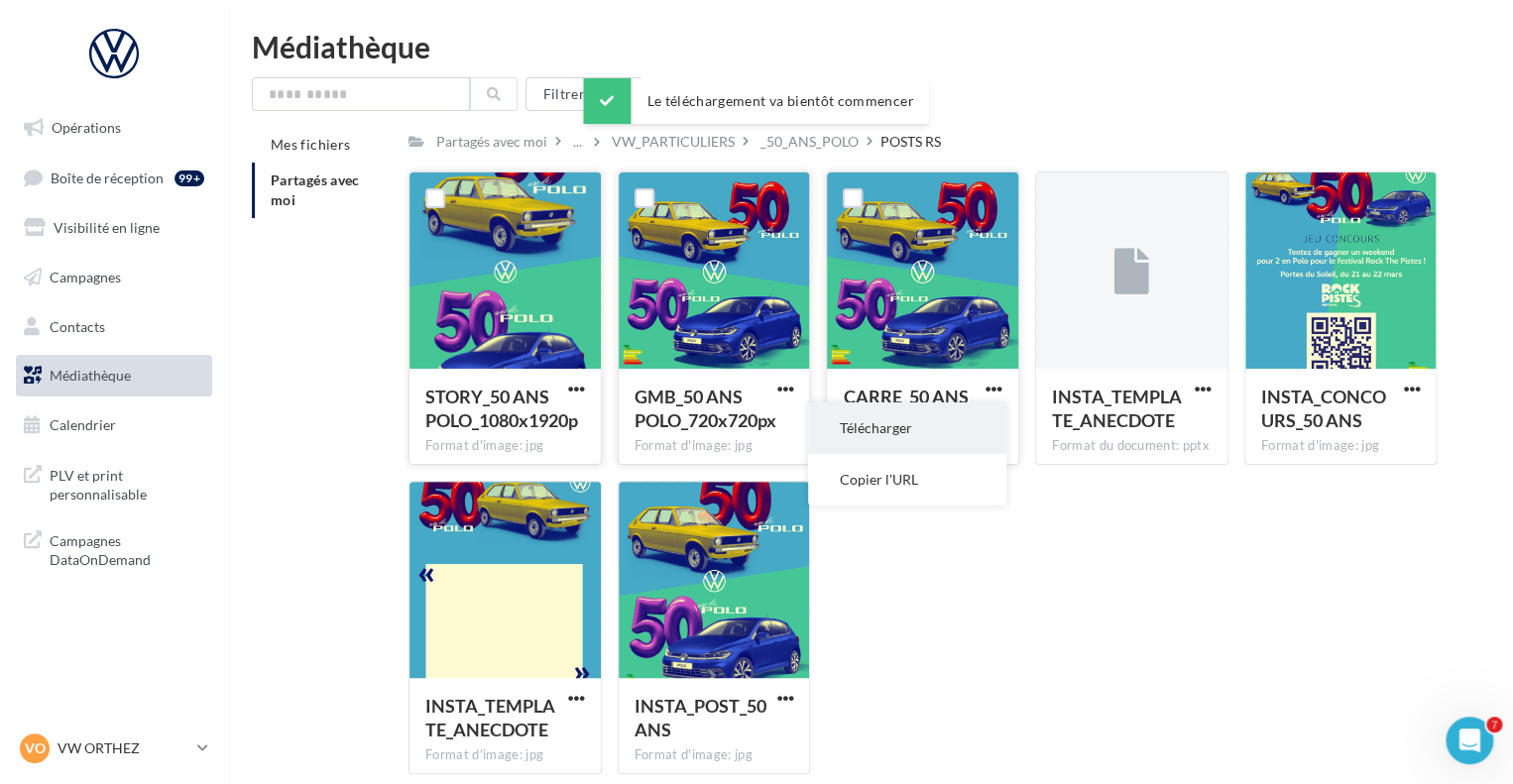 click on "Télécharger" at bounding box center [907, 428] 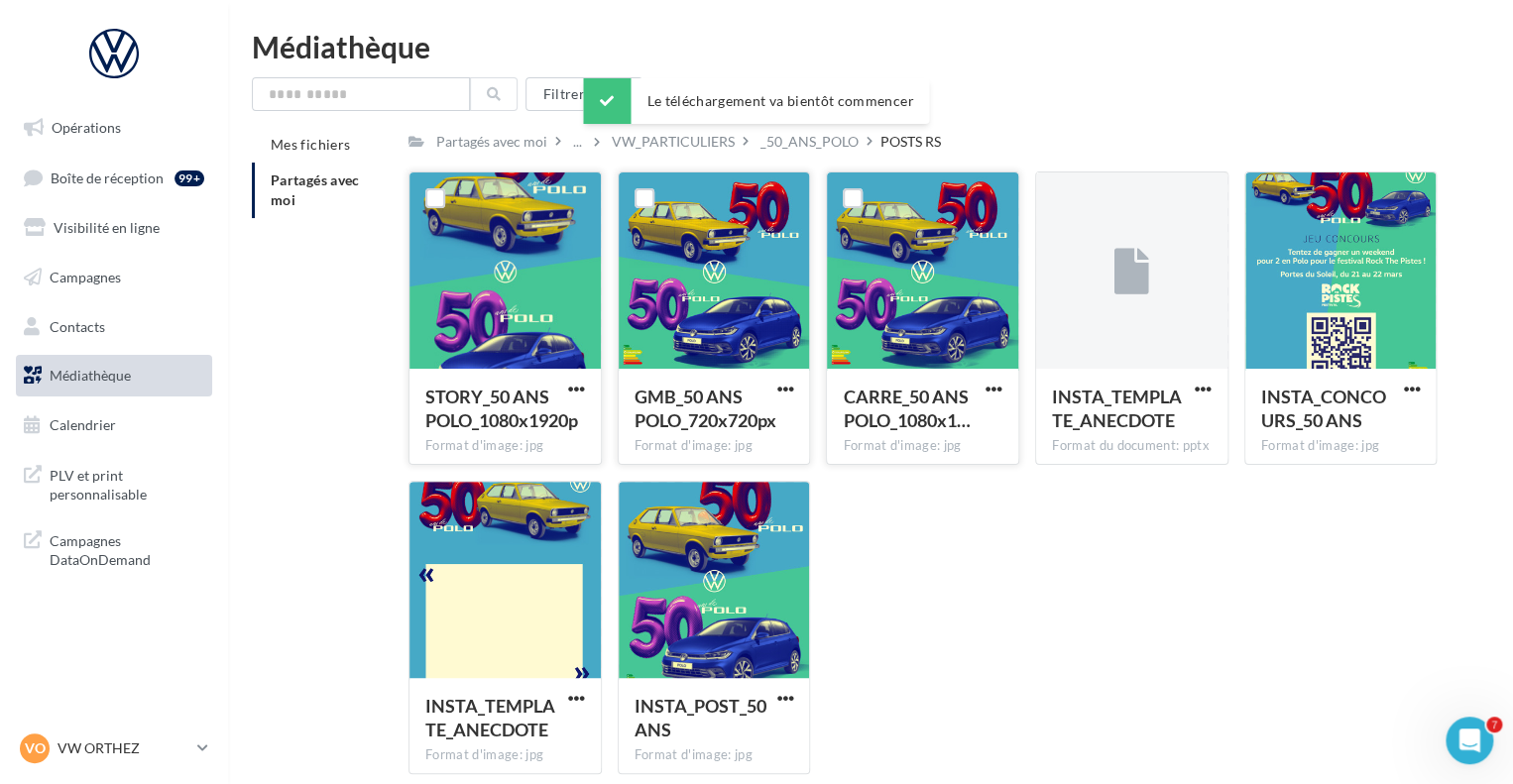 click on "STORY_50 ANS POLO_1080x1920p  Format d'image: jpg                   STORY_50 ANS POLO_1080x1920p
GMB_50 ANS POLO_720x720px  Format d'image: jpg                   GMB_50 ANS POLO_720x720px
CARRE_50 ANS POLO_1080x1…  Format d'image: jpg                   CARRE_50 ANS POLO_1080x1080px
INSTA_TEMPLATE_ANECDOTE  Format du document: pptx                   INSTA_TEMPLATE_ANECDOTE
INSTA_CONCOURS_50 ANS  Format d'image: jpg                   INSTA_CONCOURS_50 ANS
INSTA_TEMPLATE_ANECDOTE  Format d'image: jpg                   INSTA_TEMPLATE_ANECDOTE" at bounding box center (930, 481) 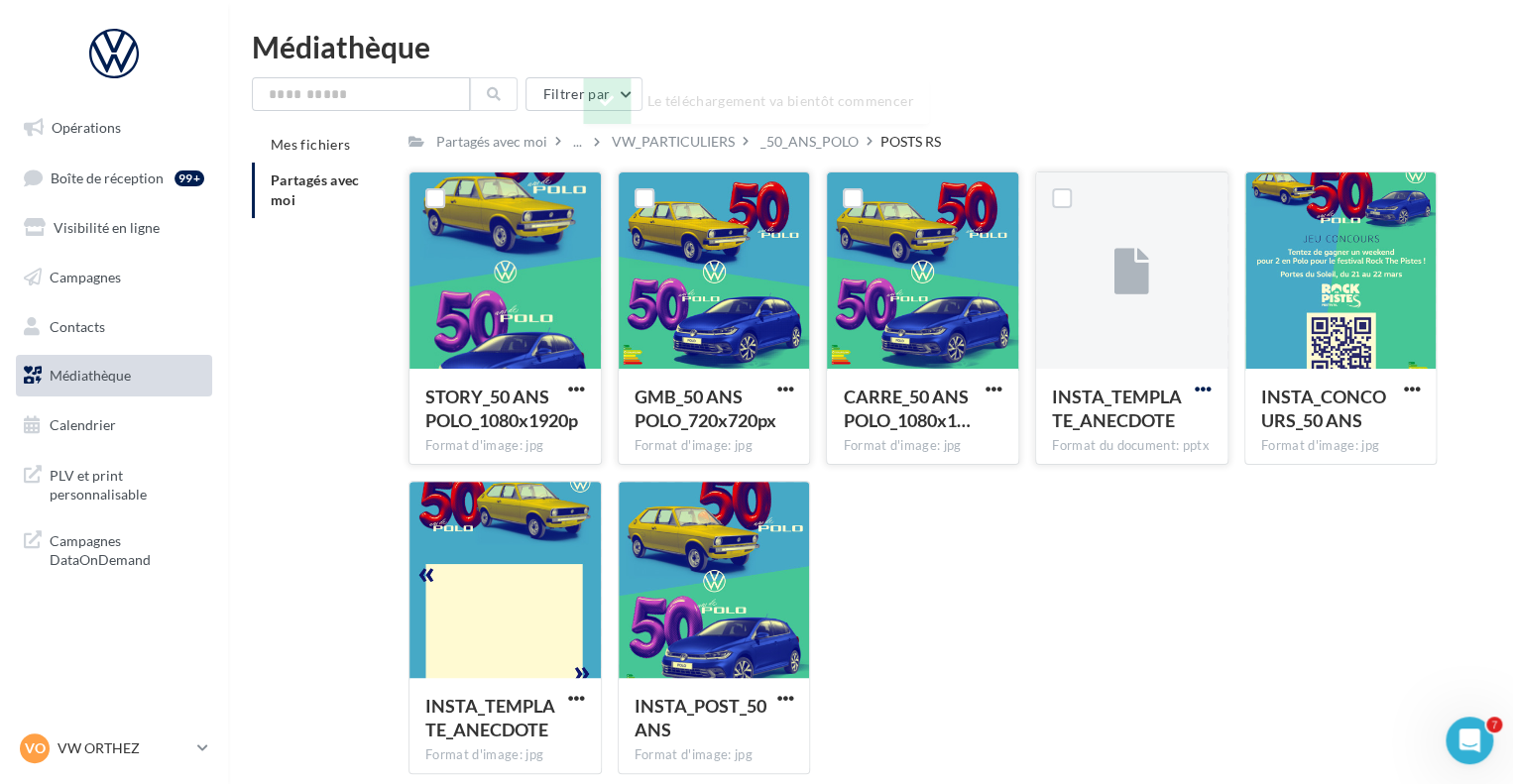 click at bounding box center (1203, 389) 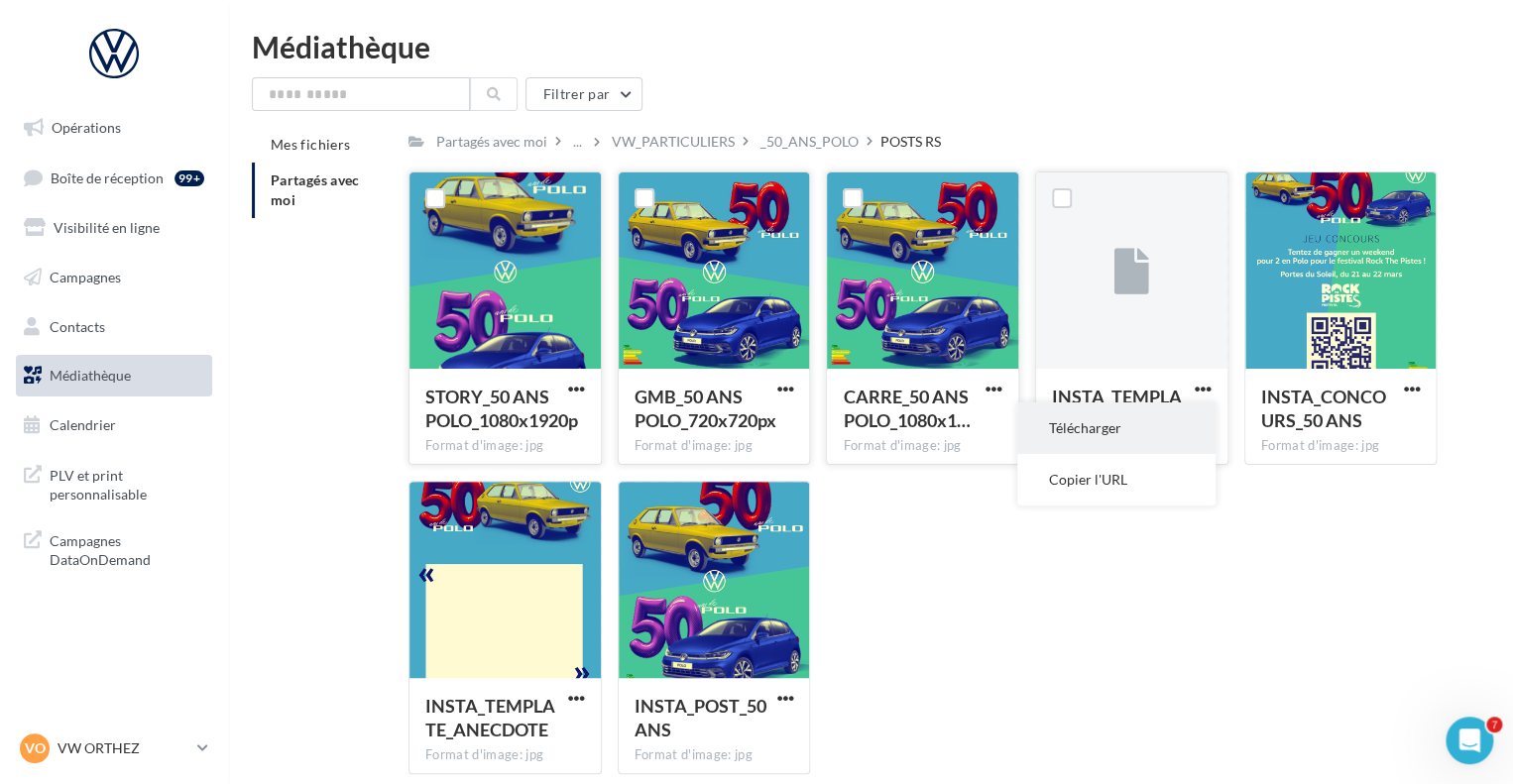 click on "Télécharger" at bounding box center (1116, 428) 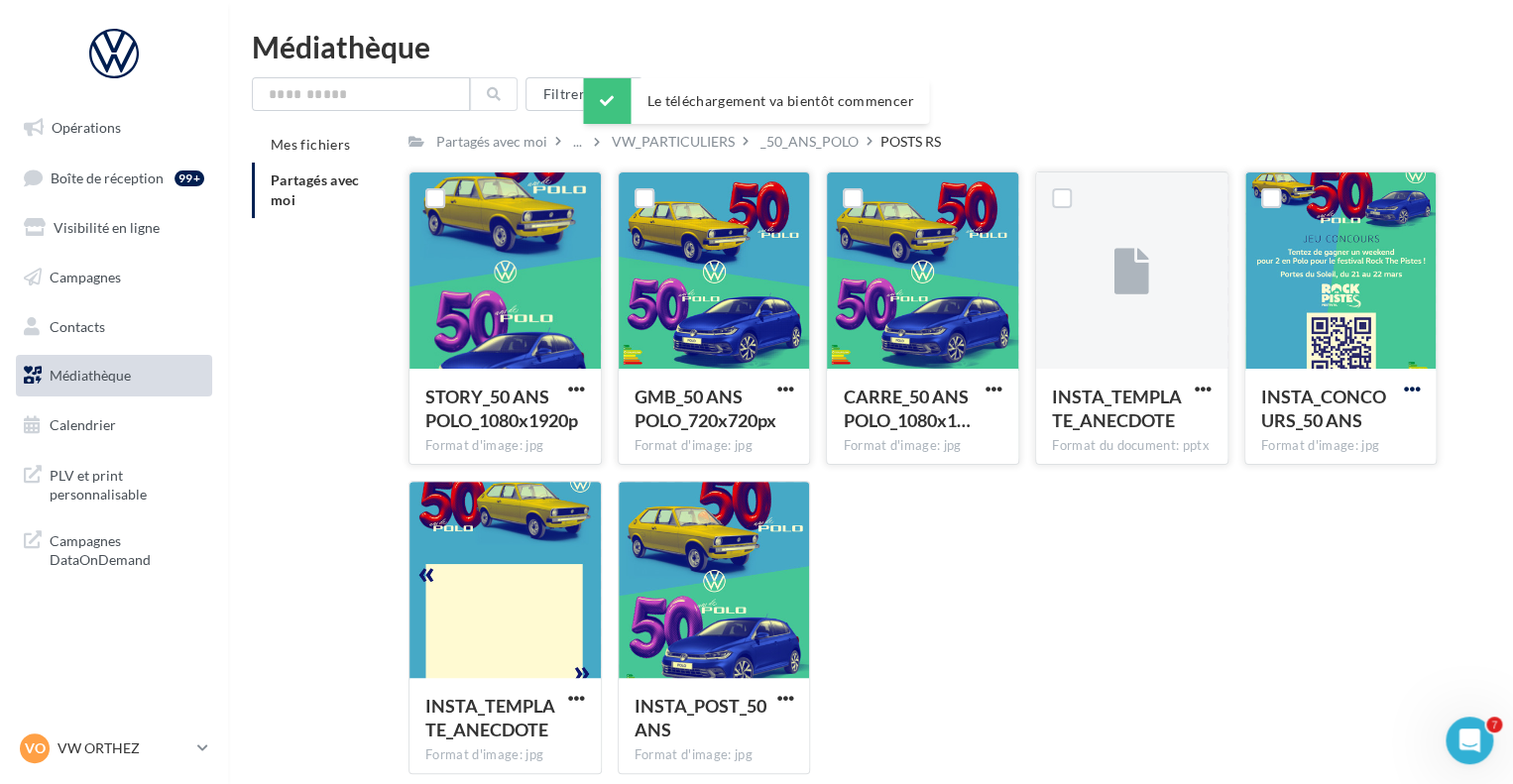 click at bounding box center (1411, 389) 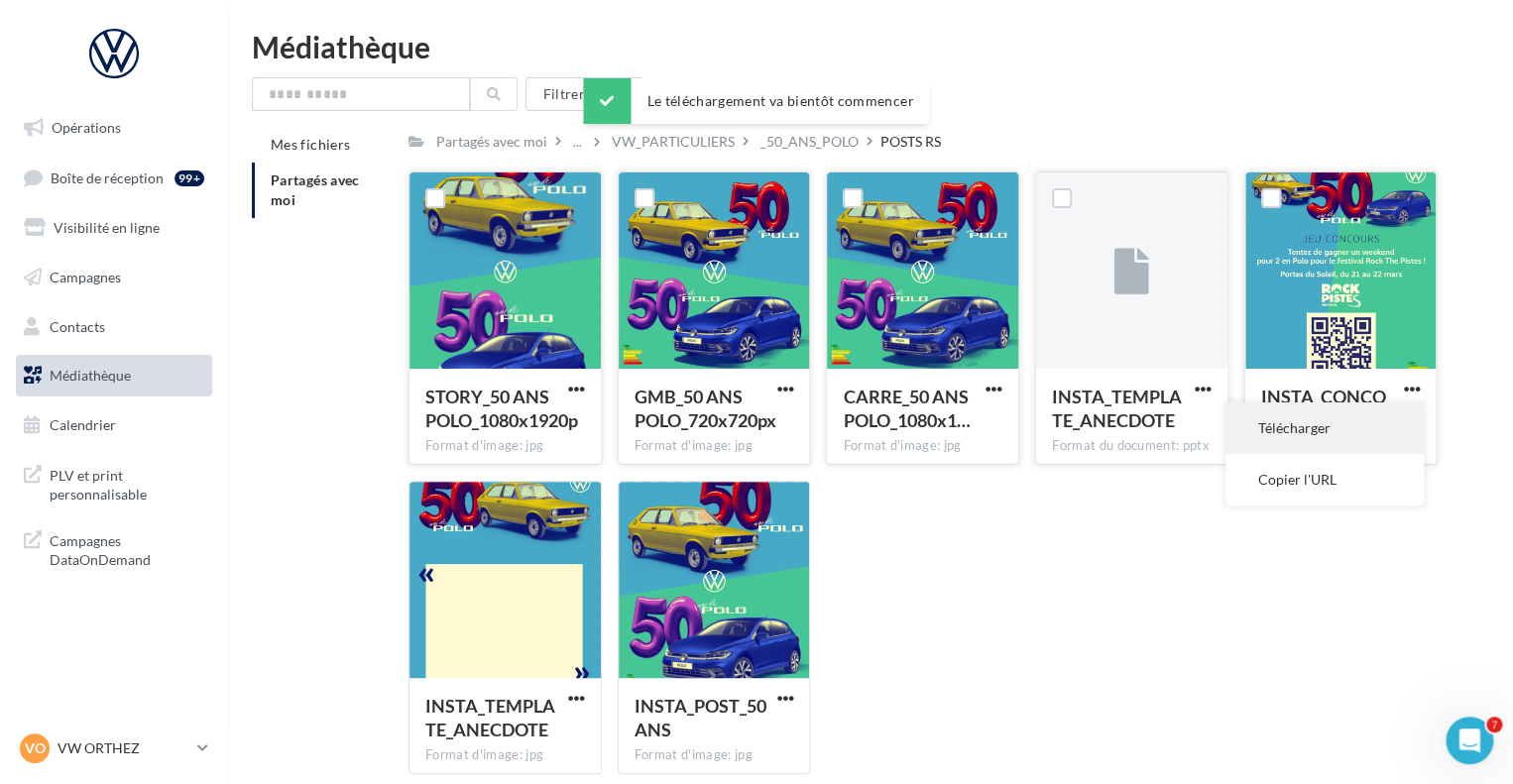 click on "Télécharger" at bounding box center [1325, 428] 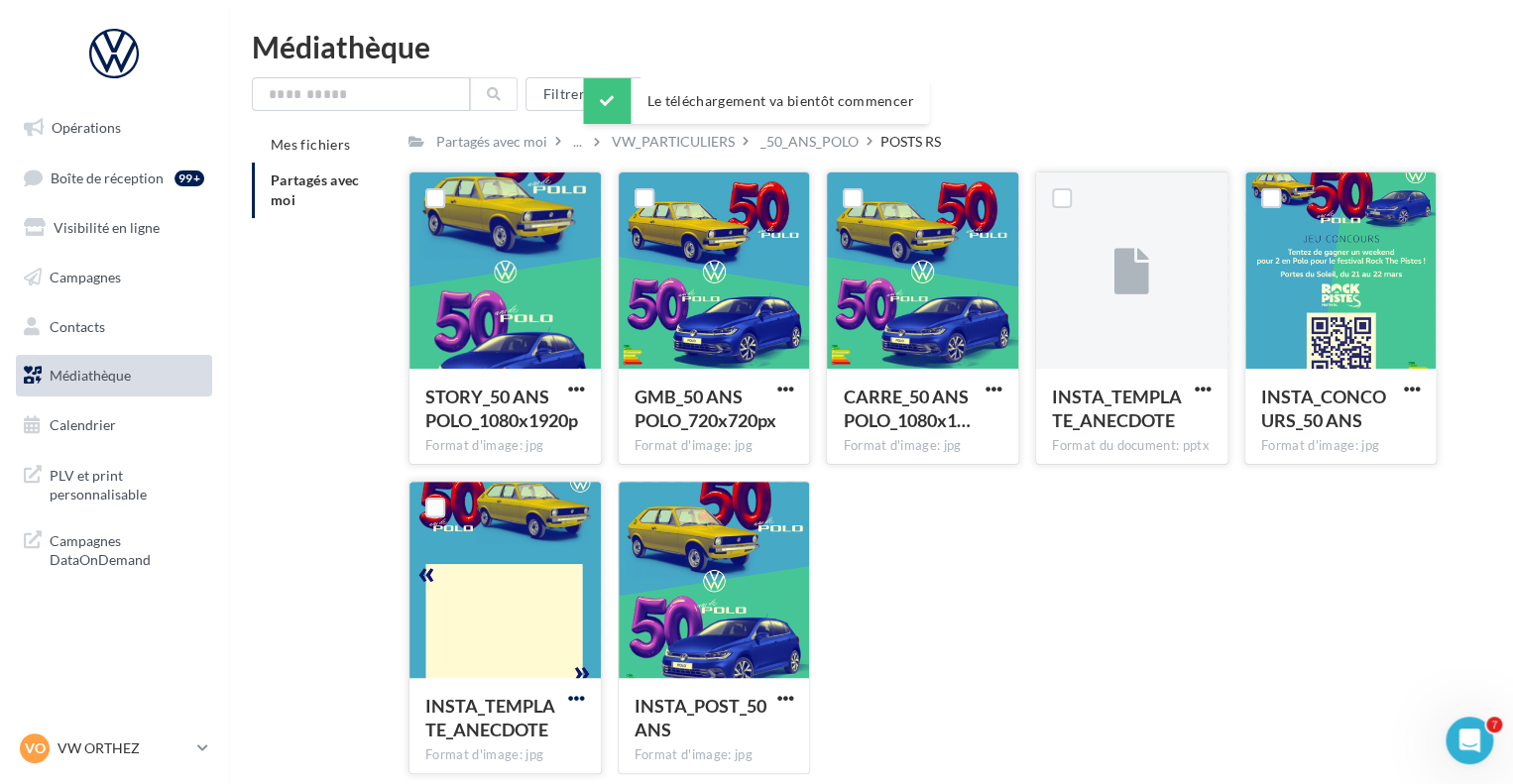 click at bounding box center [576, 698] 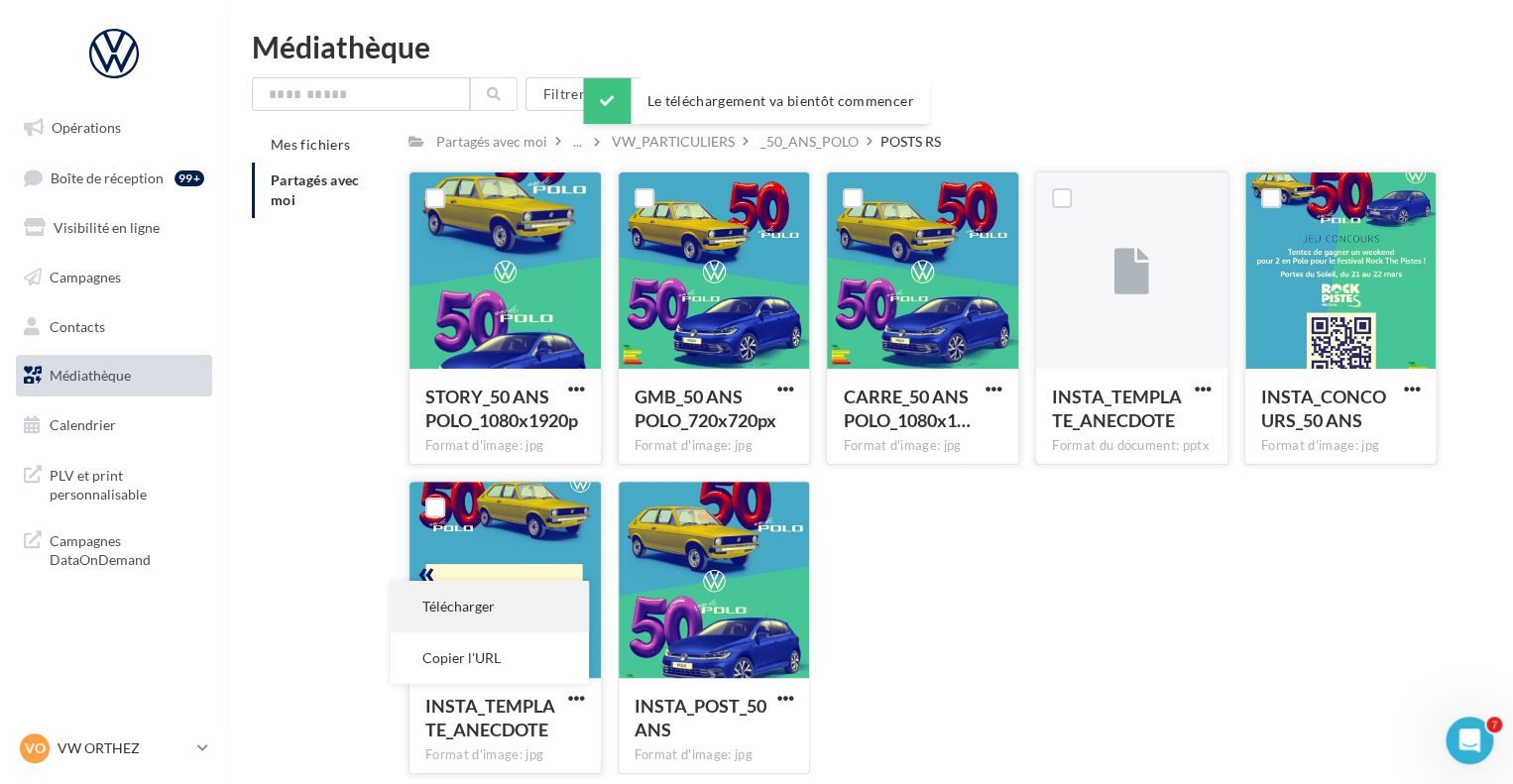 click on "Télécharger" at bounding box center (490, 607) 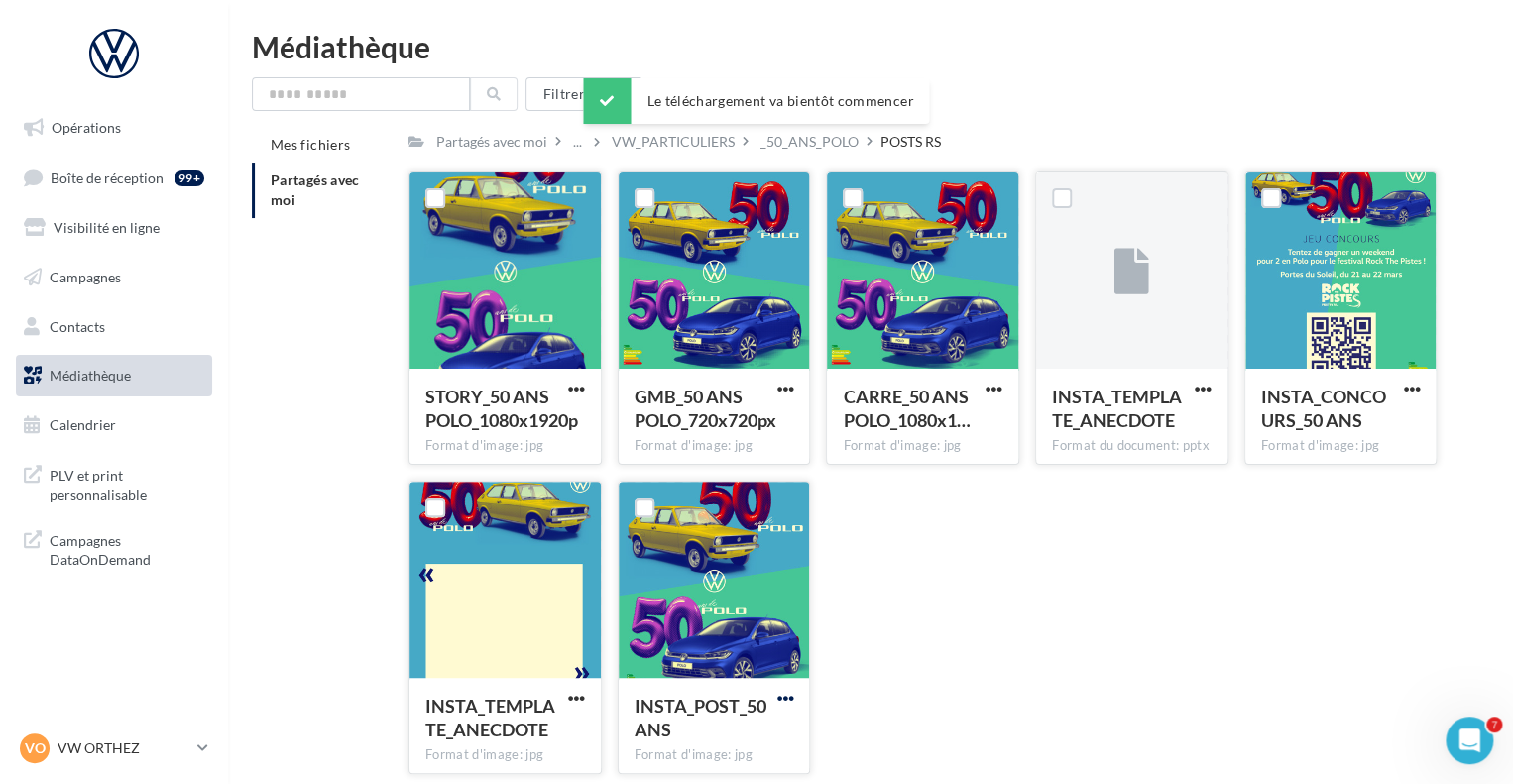click at bounding box center [784, 698] 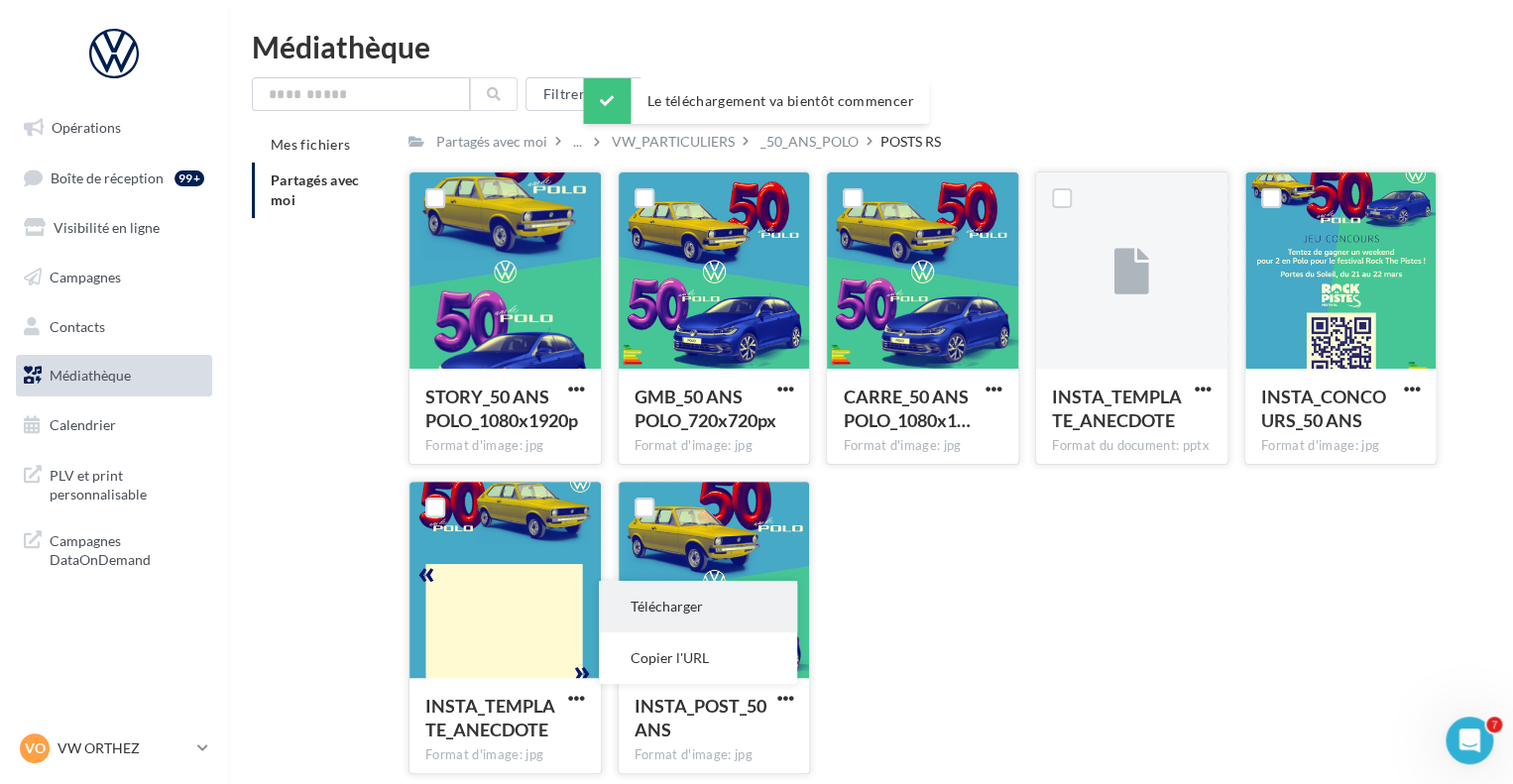 click on "Télécharger" at bounding box center (698, 607) 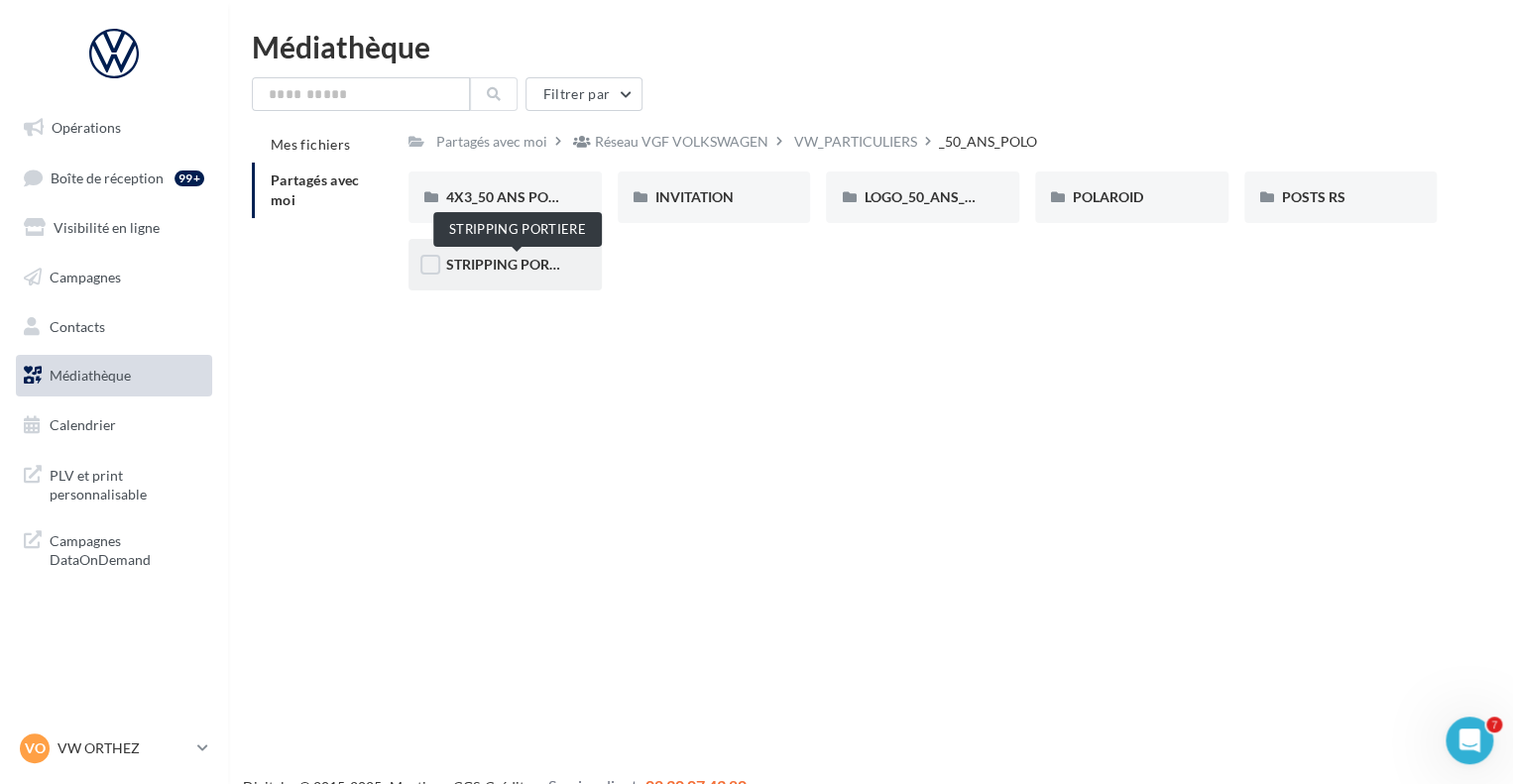 click on "STRIPPING PORTIERE" at bounding box center [516, 264] 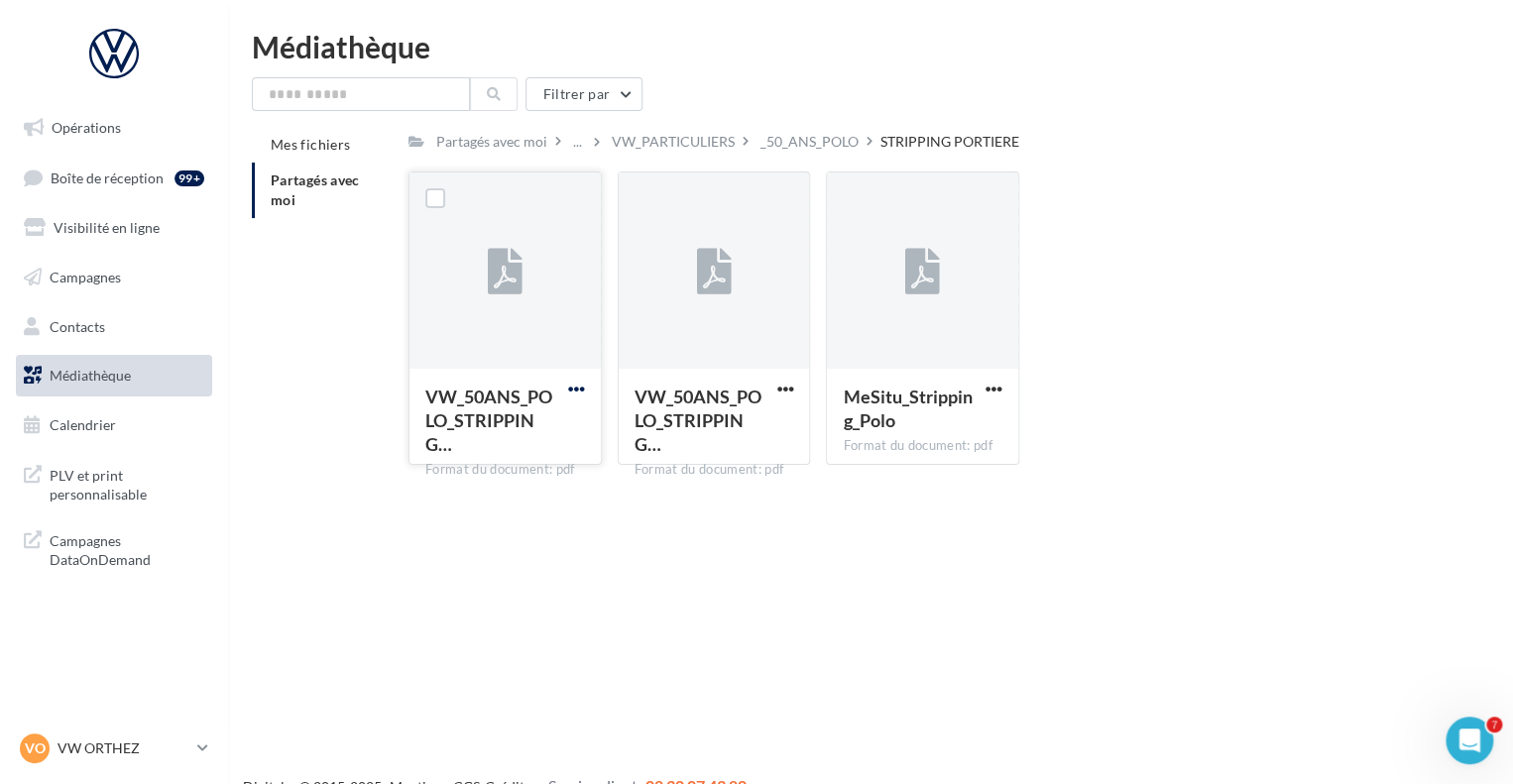 click at bounding box center (576, 389) 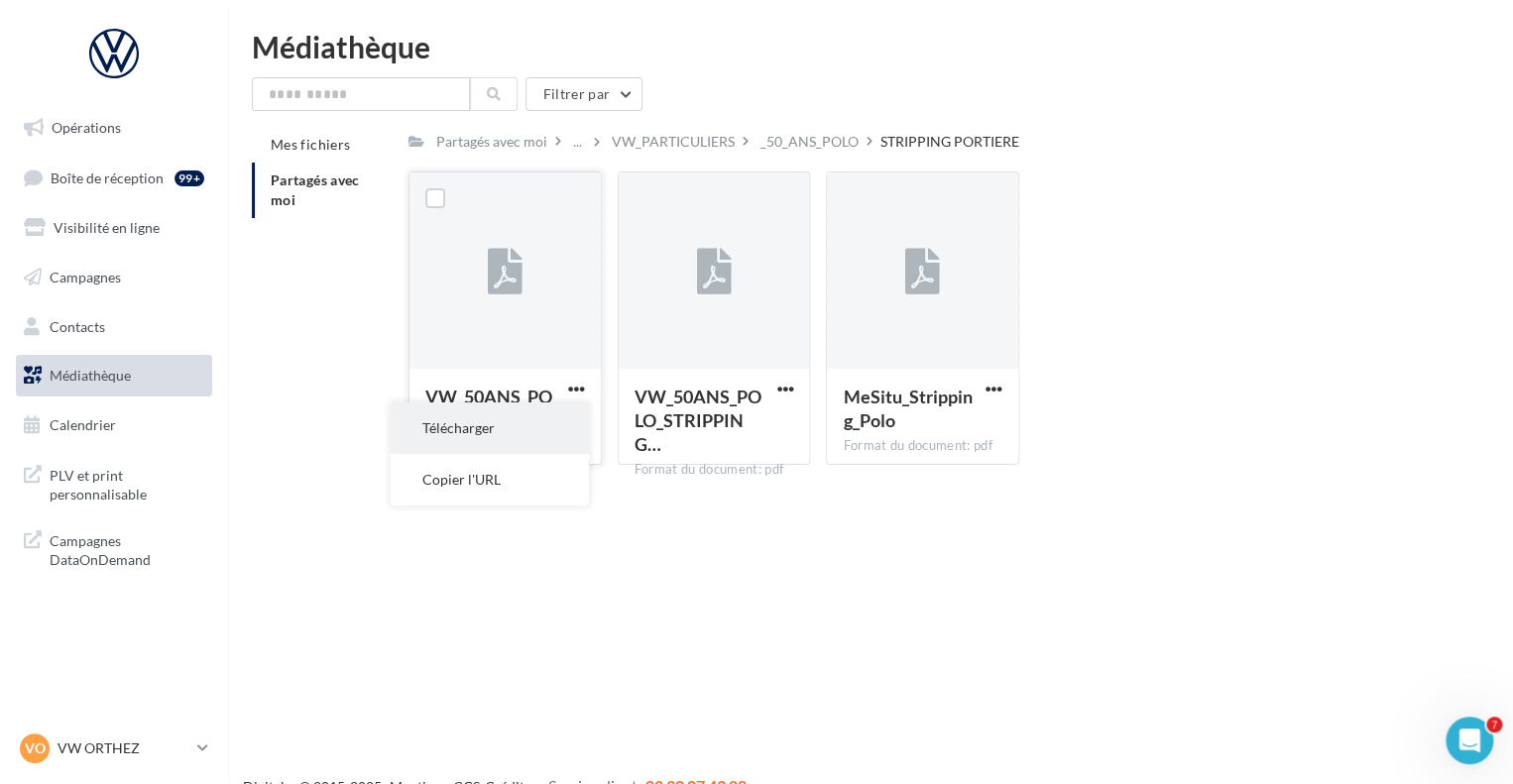 click on "Télécharger" at bounding box center (490, 428) 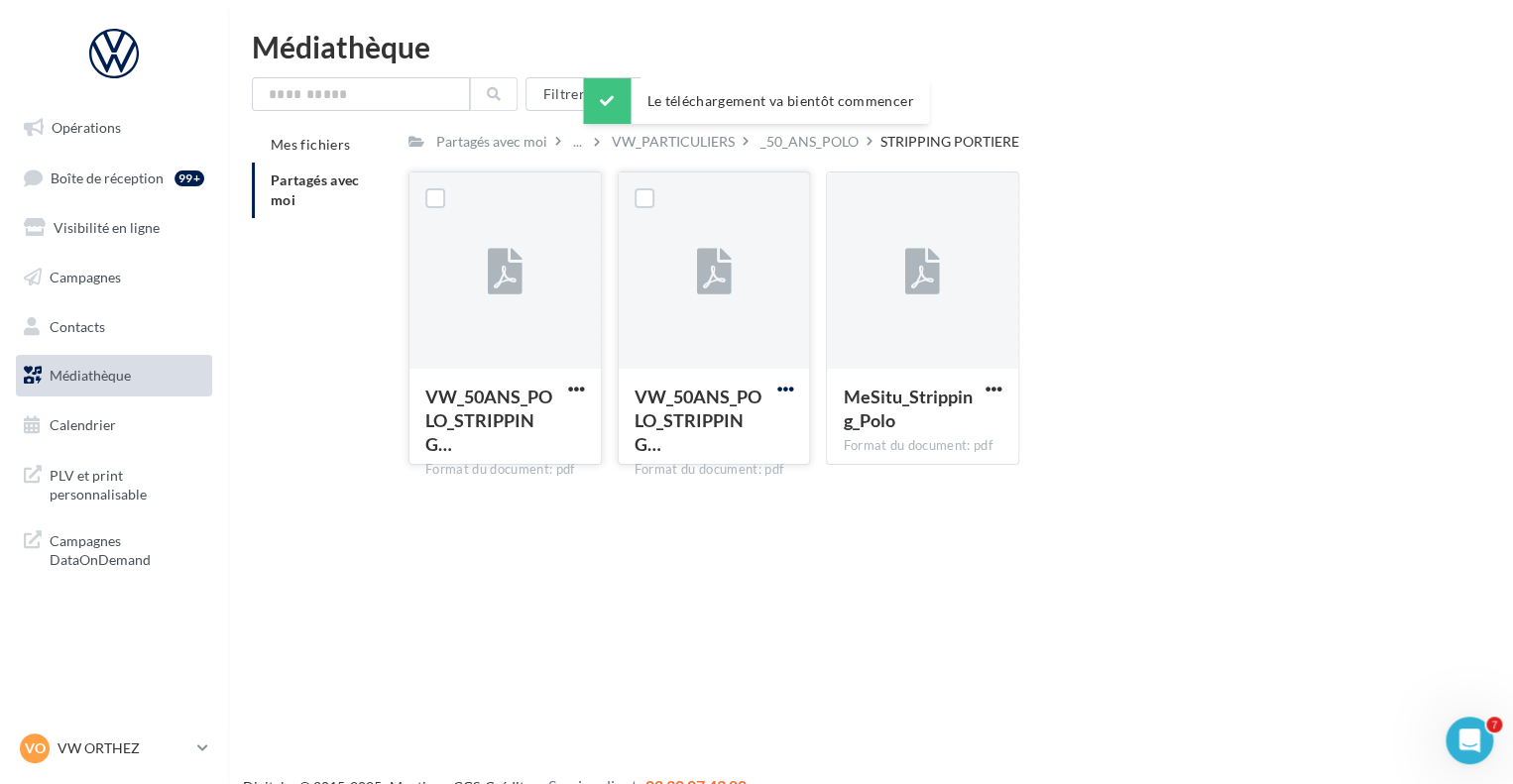 click at bounding box center [784, 389] 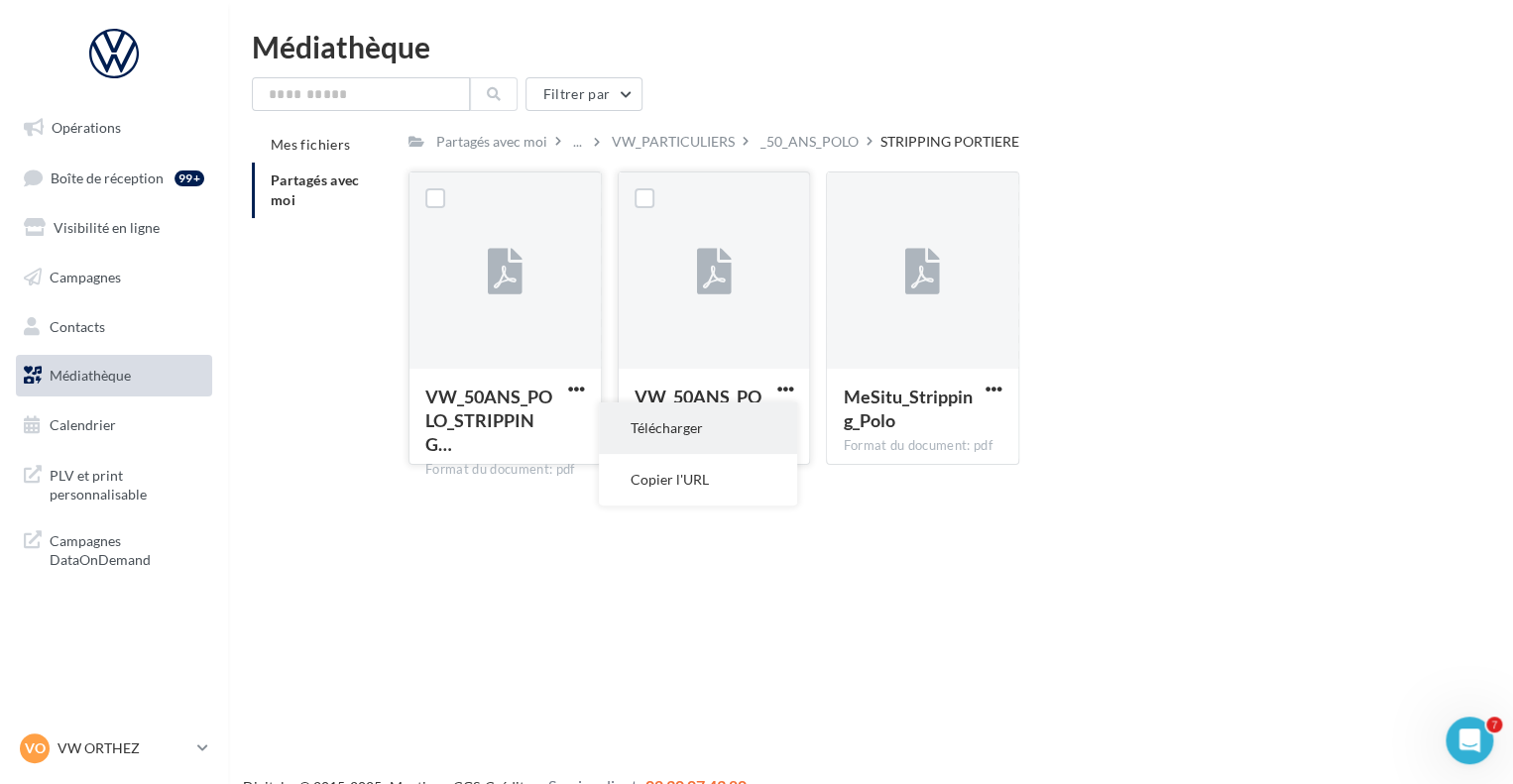 click on "Télécharger" at bounding box center (698, 428) 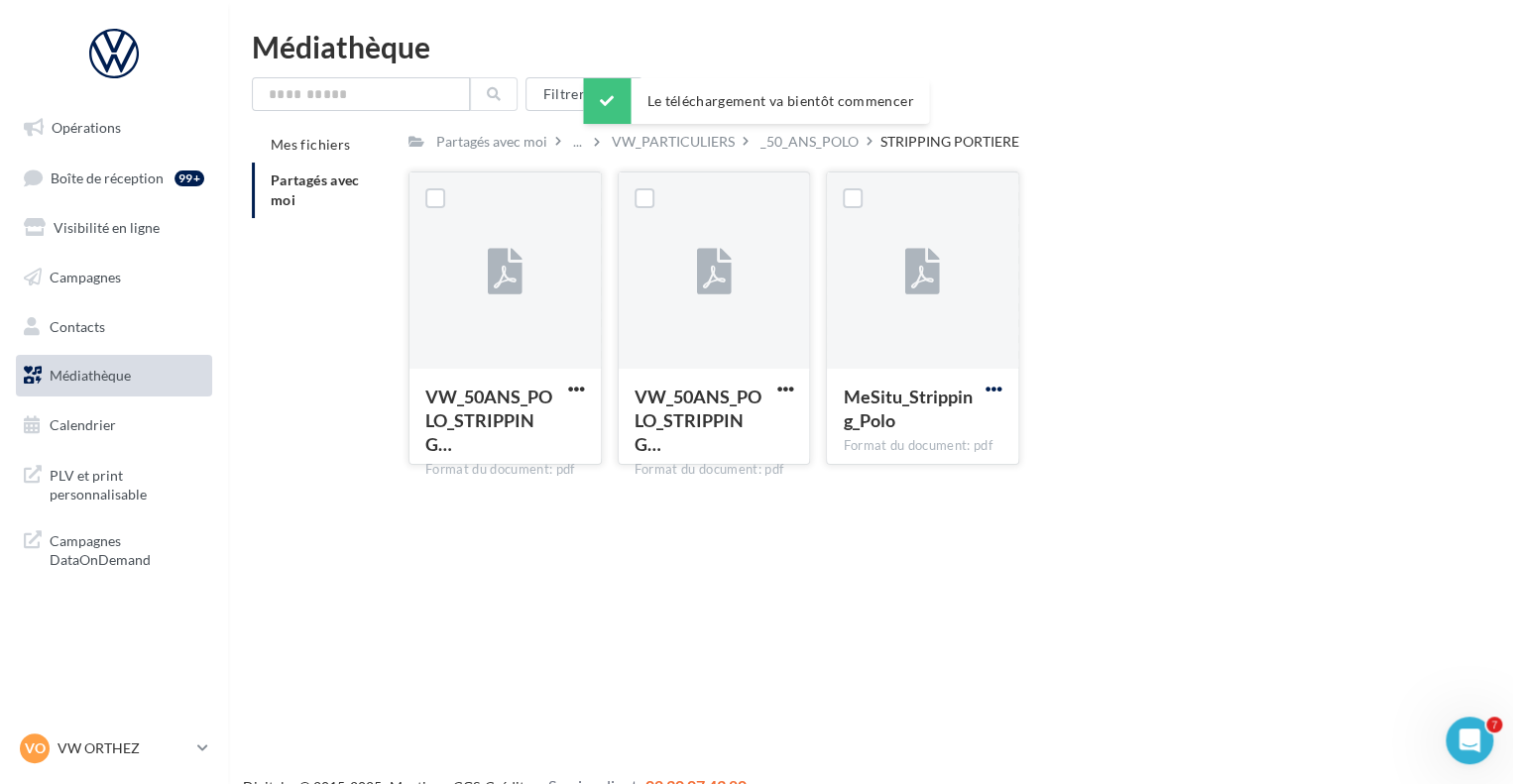 click at bounding box center [993, 389] 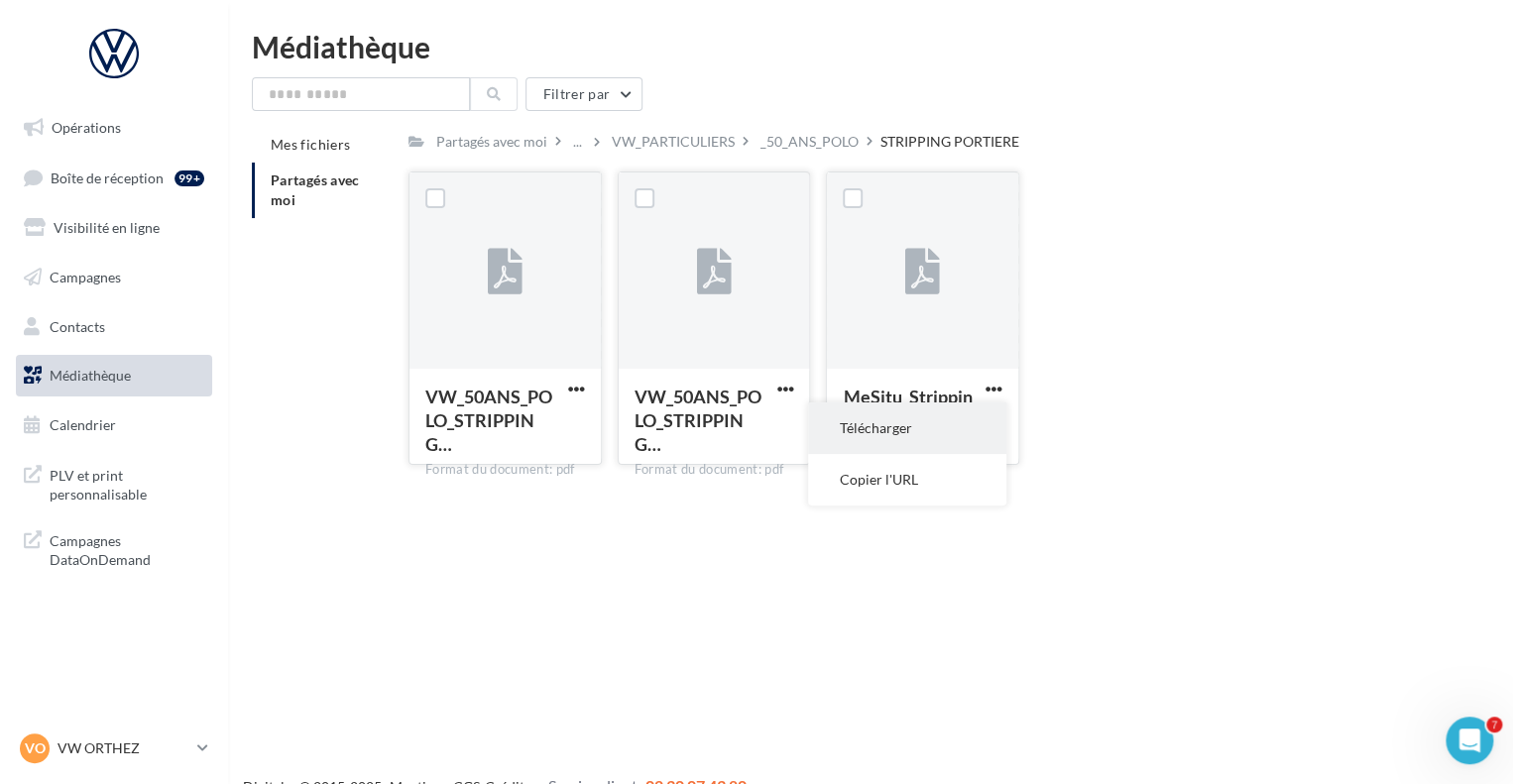 click on "Télécharger" at bounding box center [907, 428] 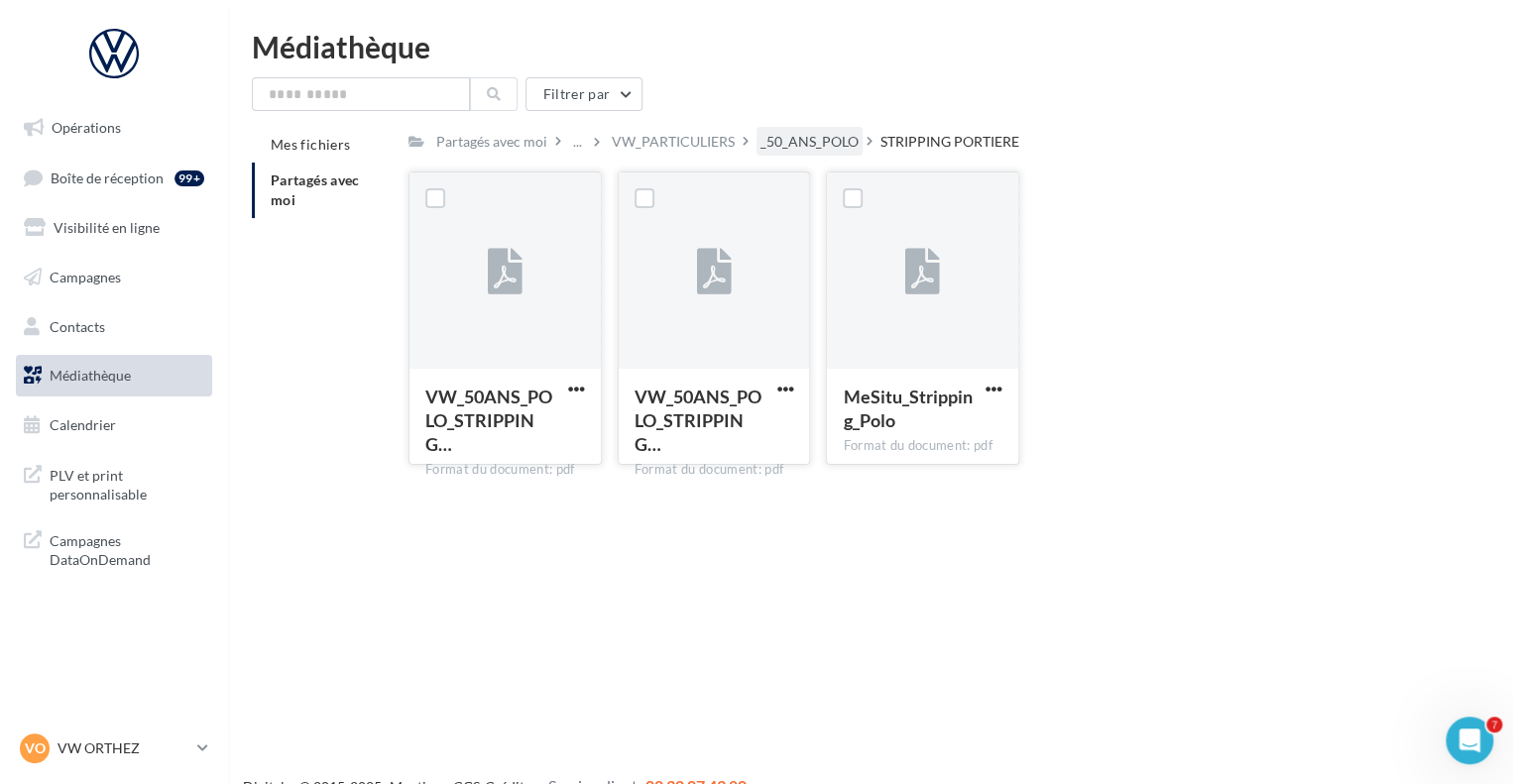 click on "_50_ANS_POLO" at bounding box center (809, 142) 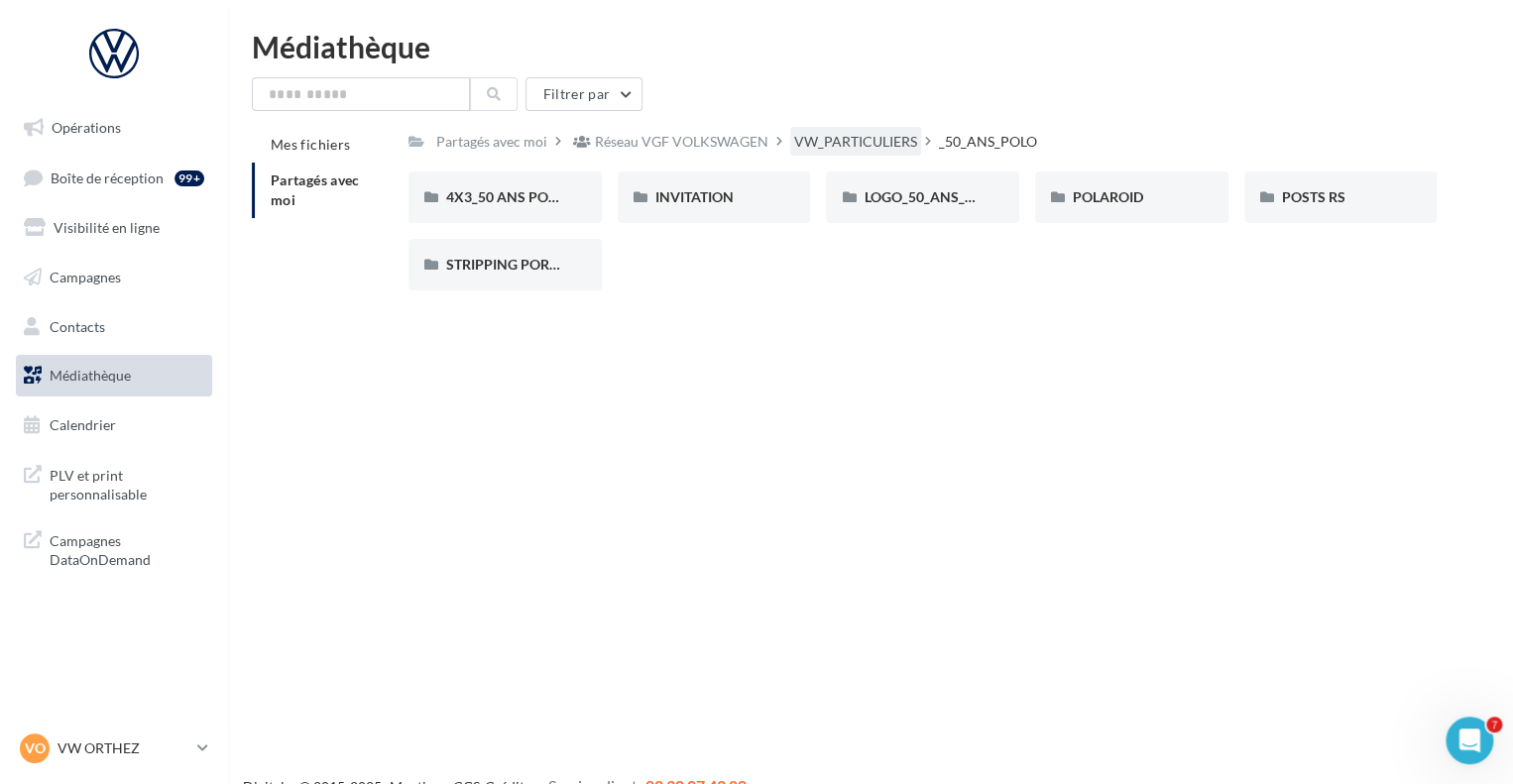 click on "VW_PARTICULIERS" at bounding box center [856, 142] 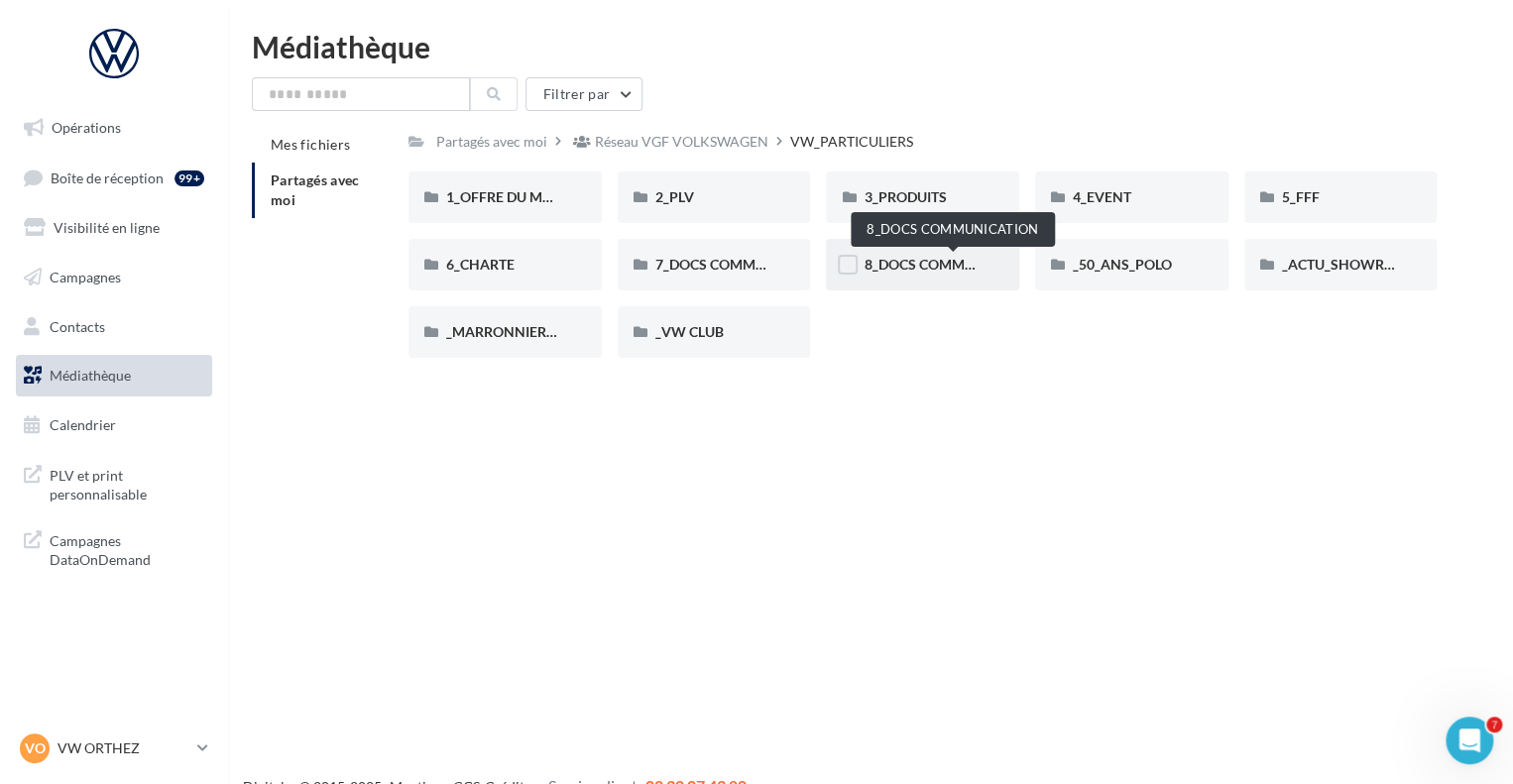 click on "8_DOCS COMMUNICATION" at bounding box center [952, 264] 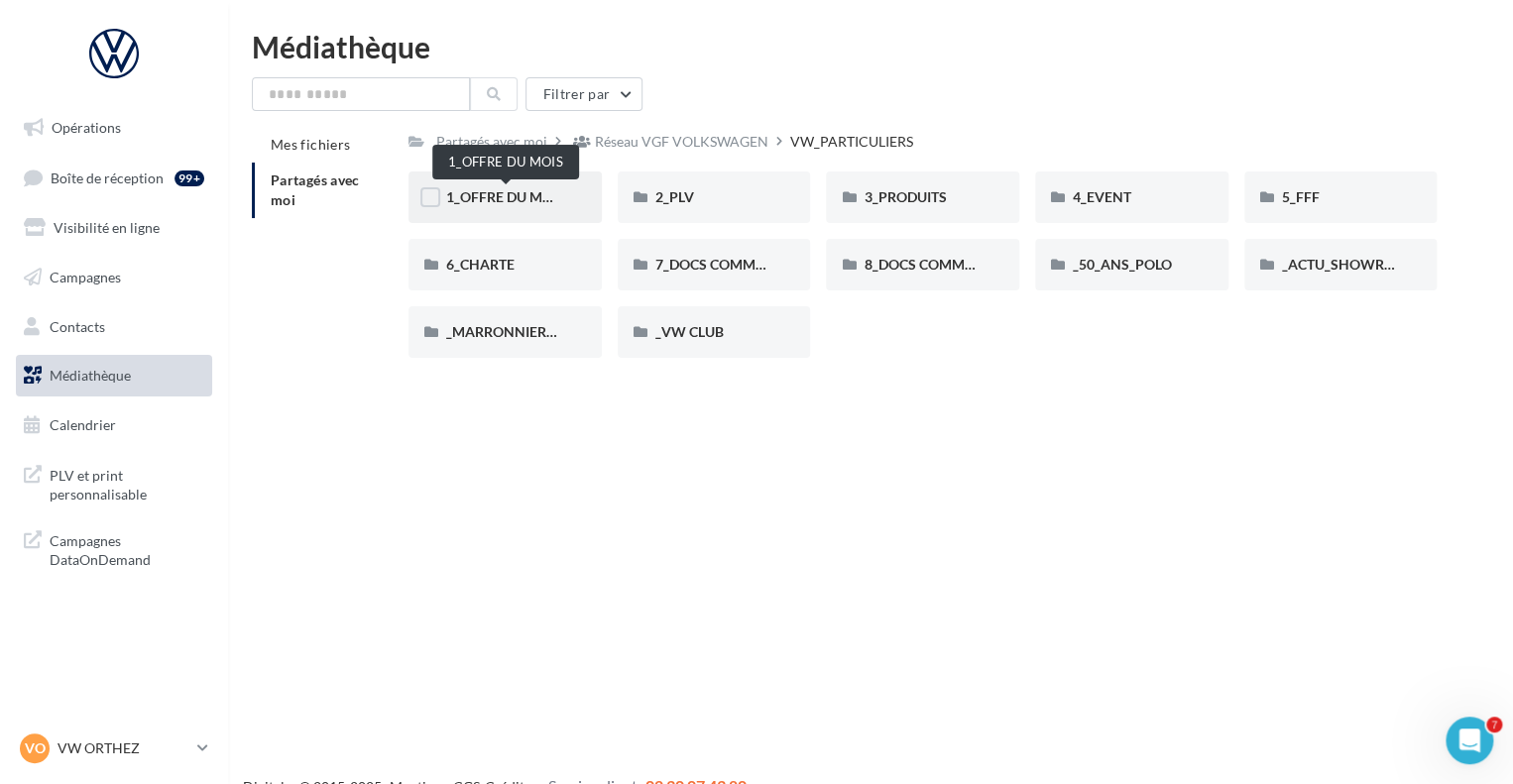 click on "1_OFFRE DU MOIS" at bounding box center (506, 196) 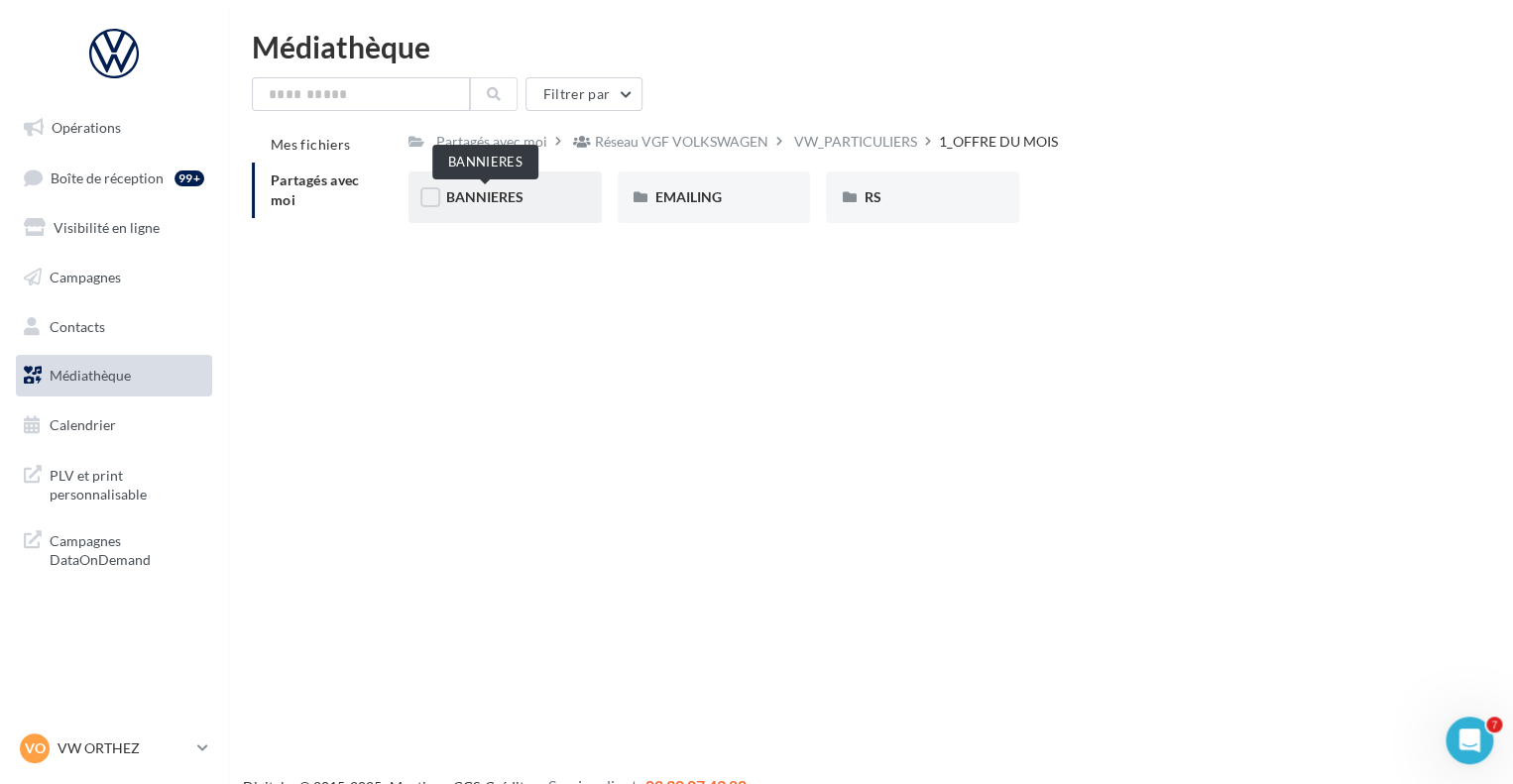 click on "BANNIERES" at bounding box center [485, 196] 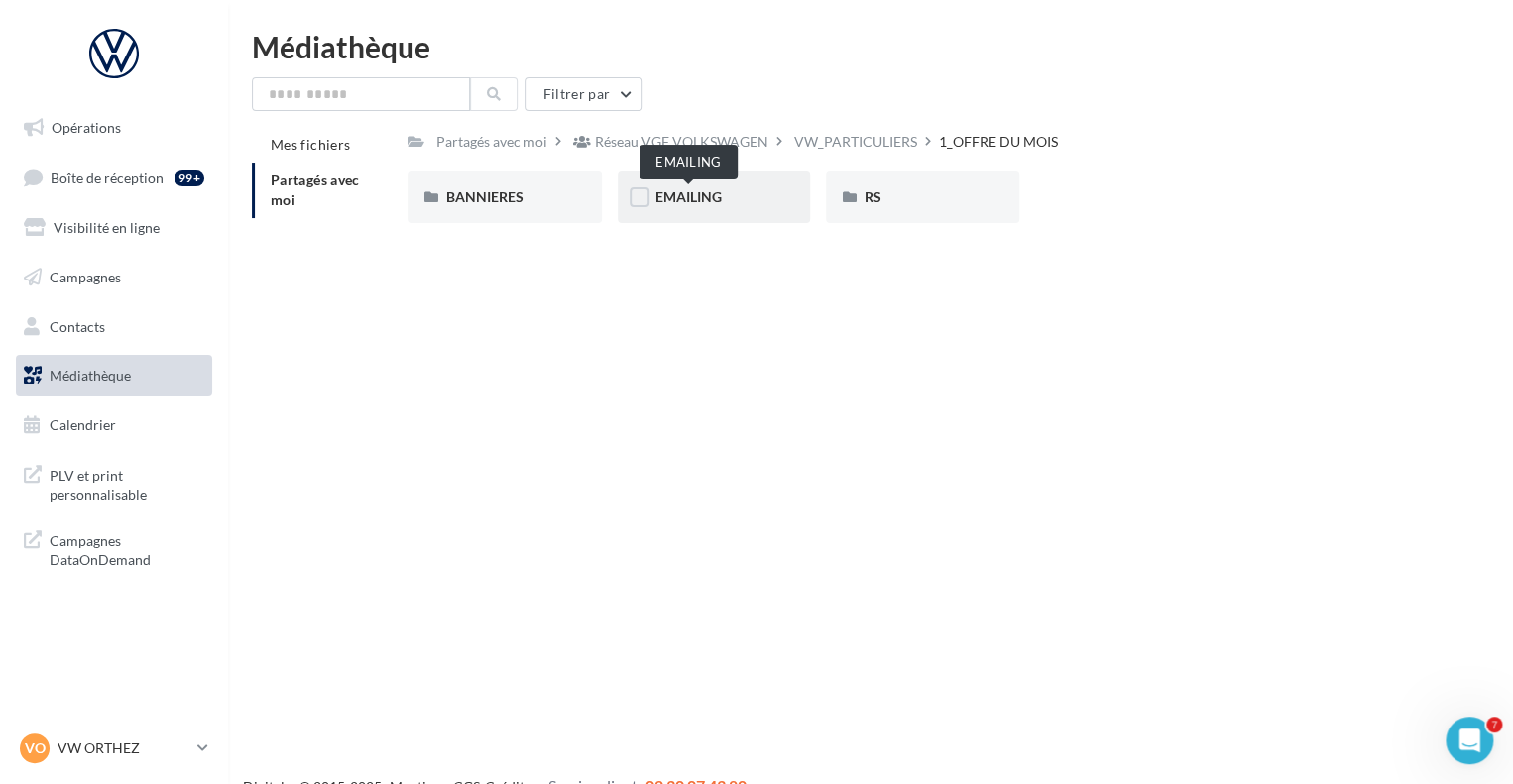 click on "EMAILING" at bounding box center [688, 196] 